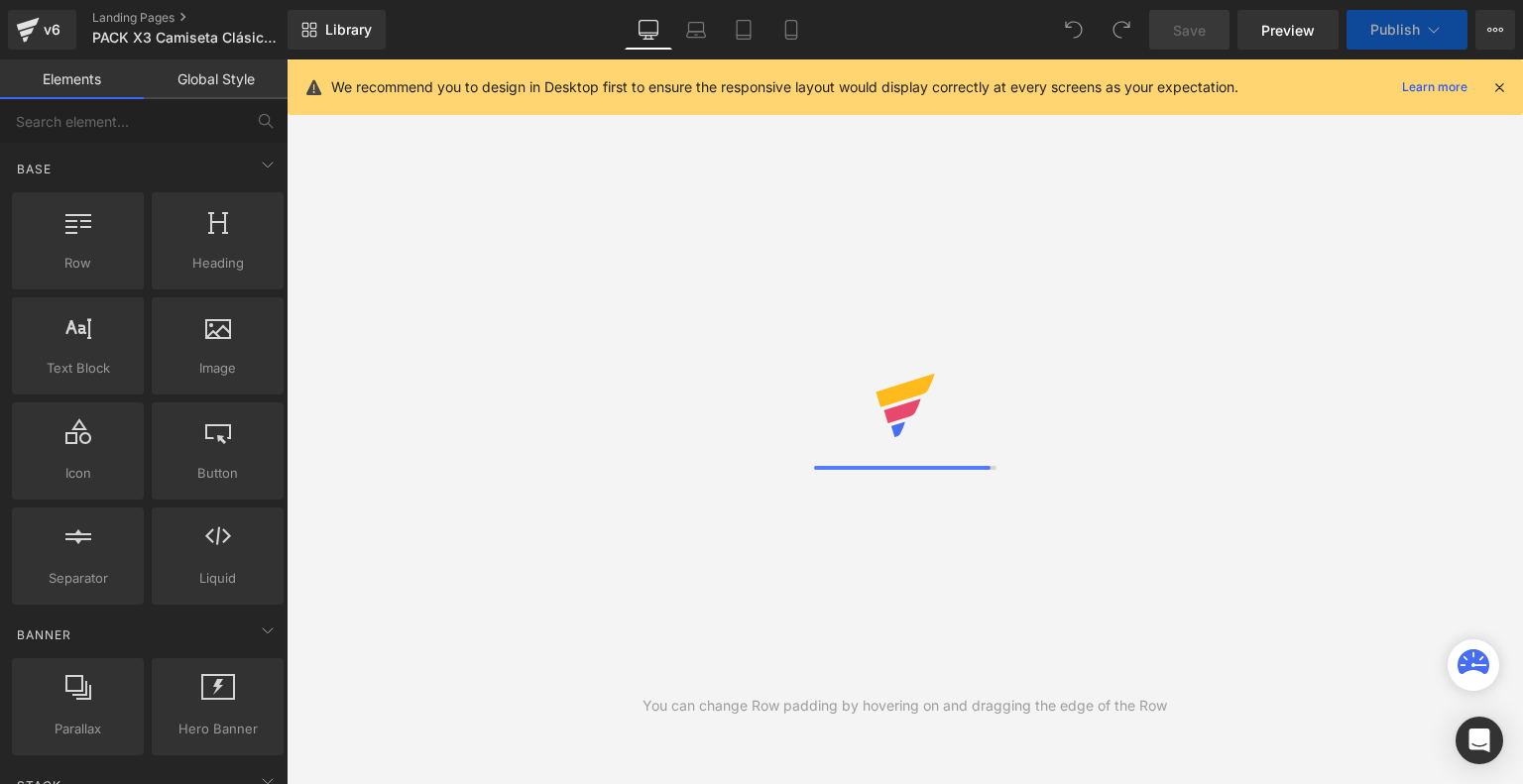 scroll, scrollTop: 0, scrollLeft: 0, axis: both 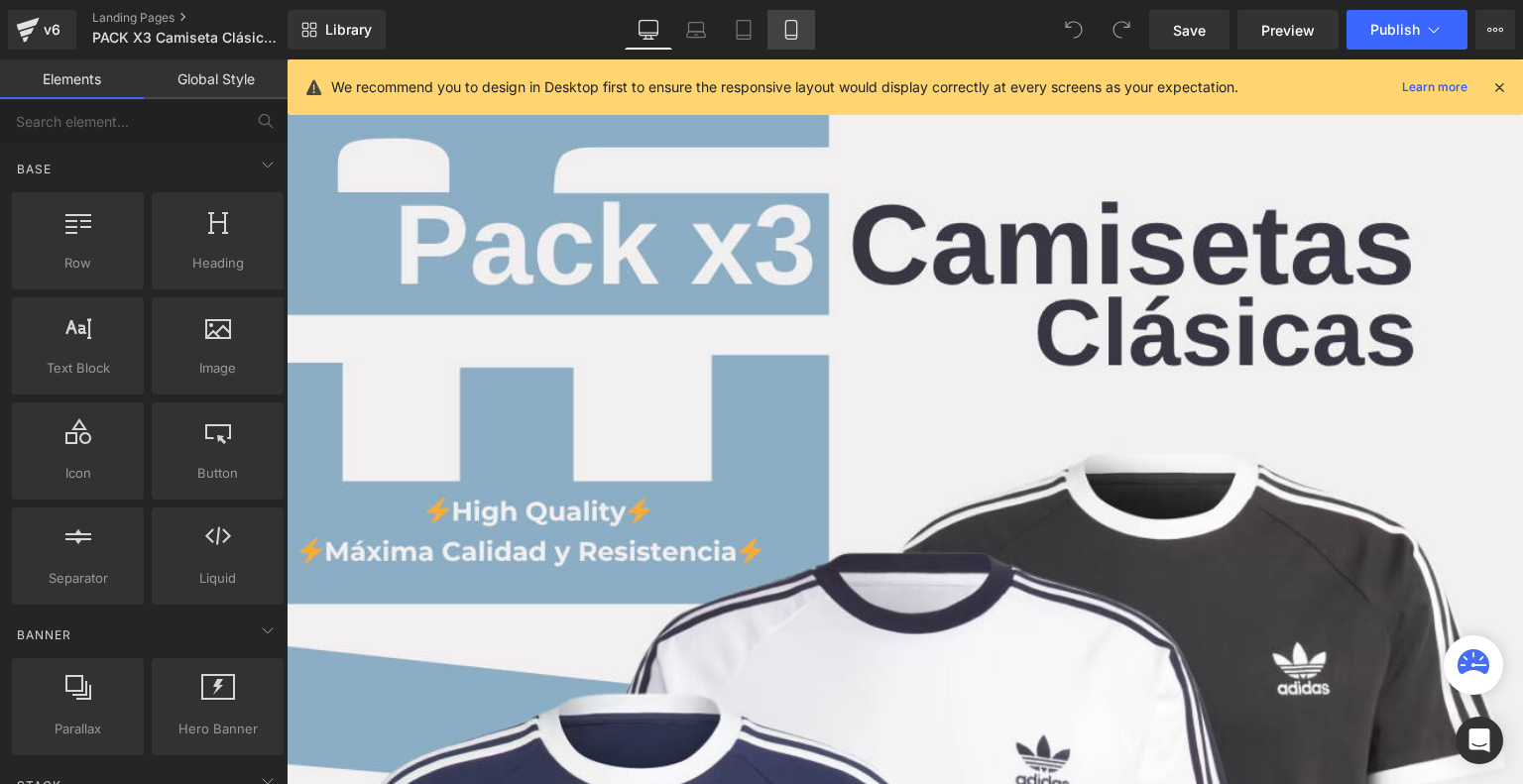 click 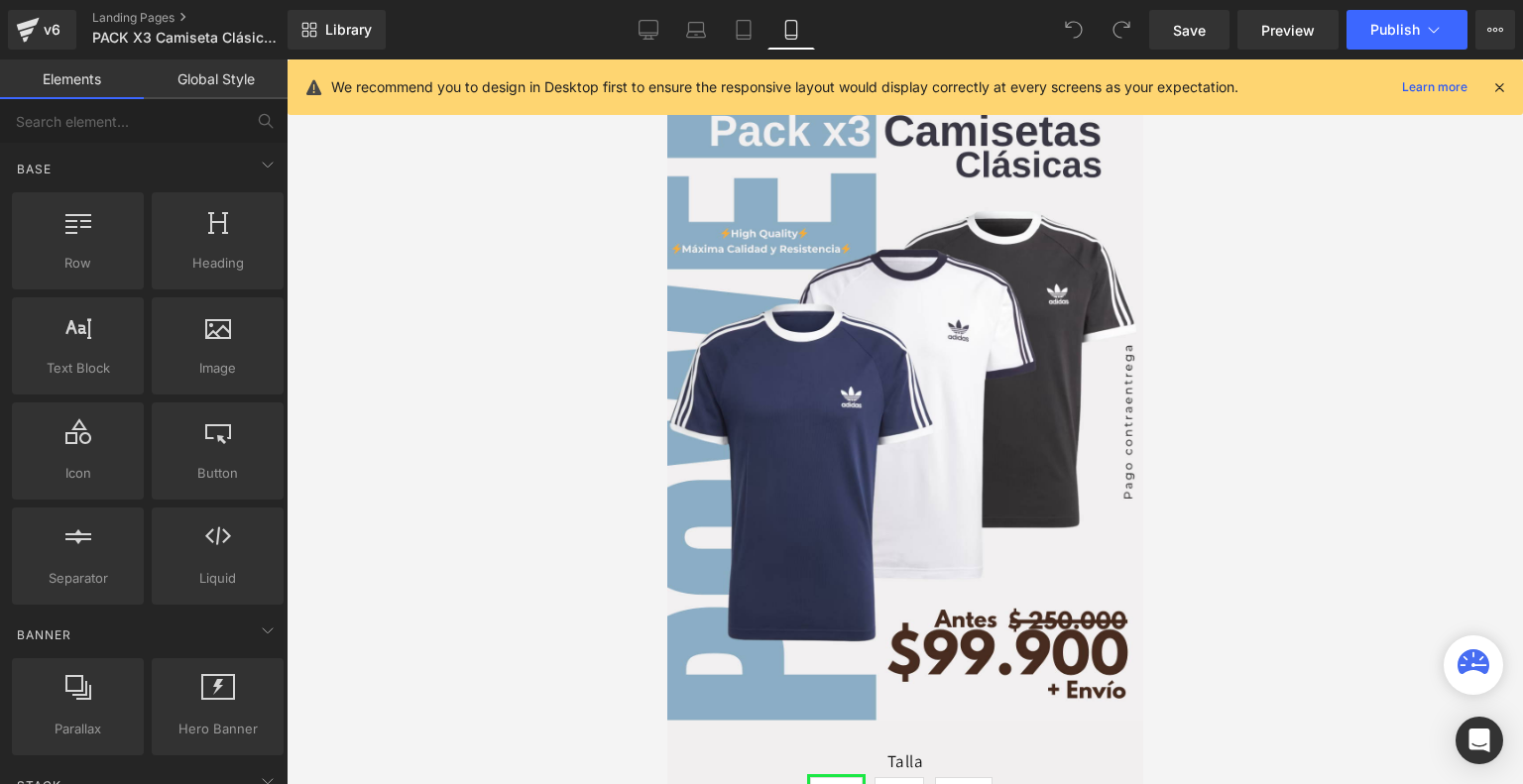 click at bounding box center (1499, 87) 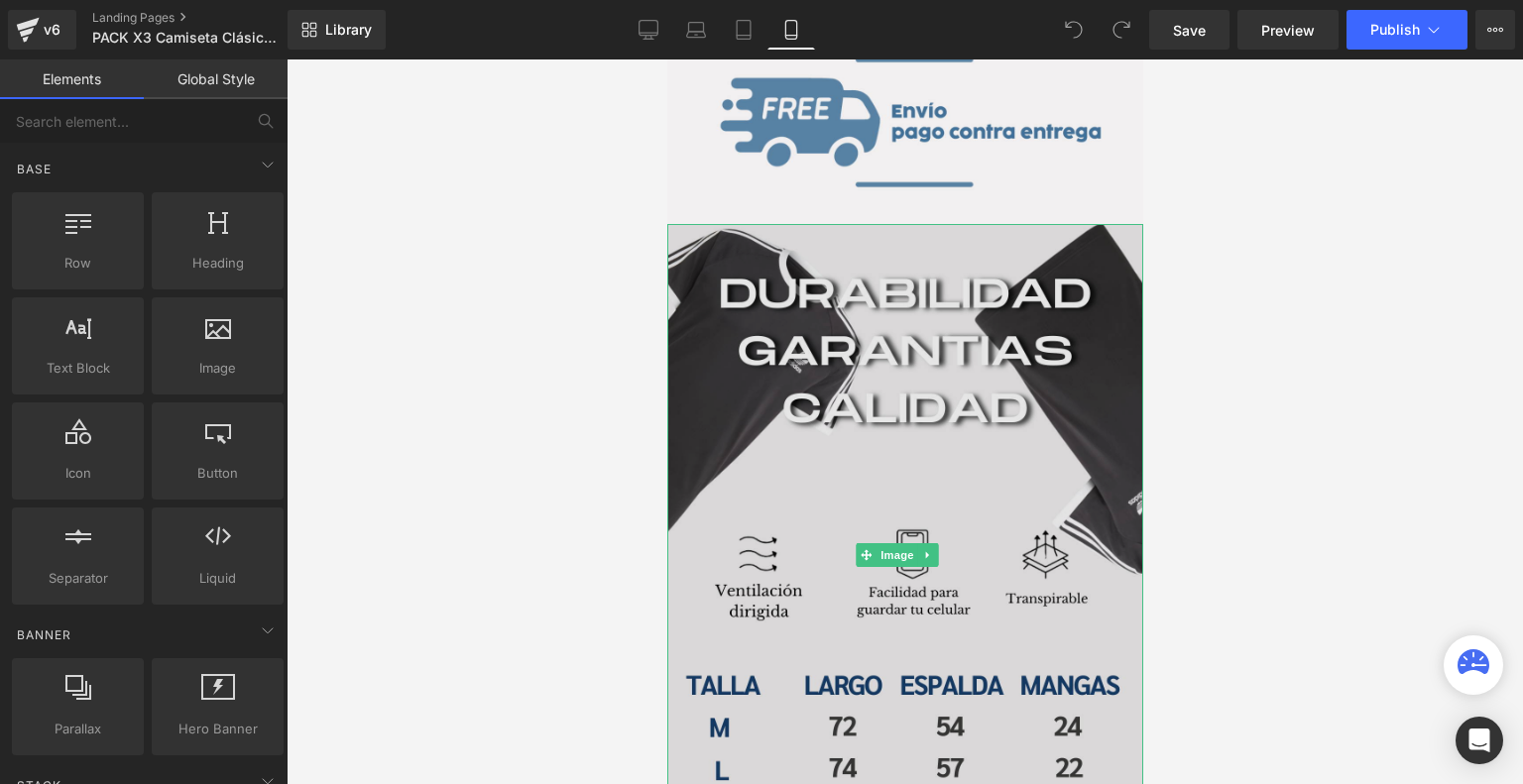 scroll, scrollTop: 3976, scrollLeft: 0, axis: vertical 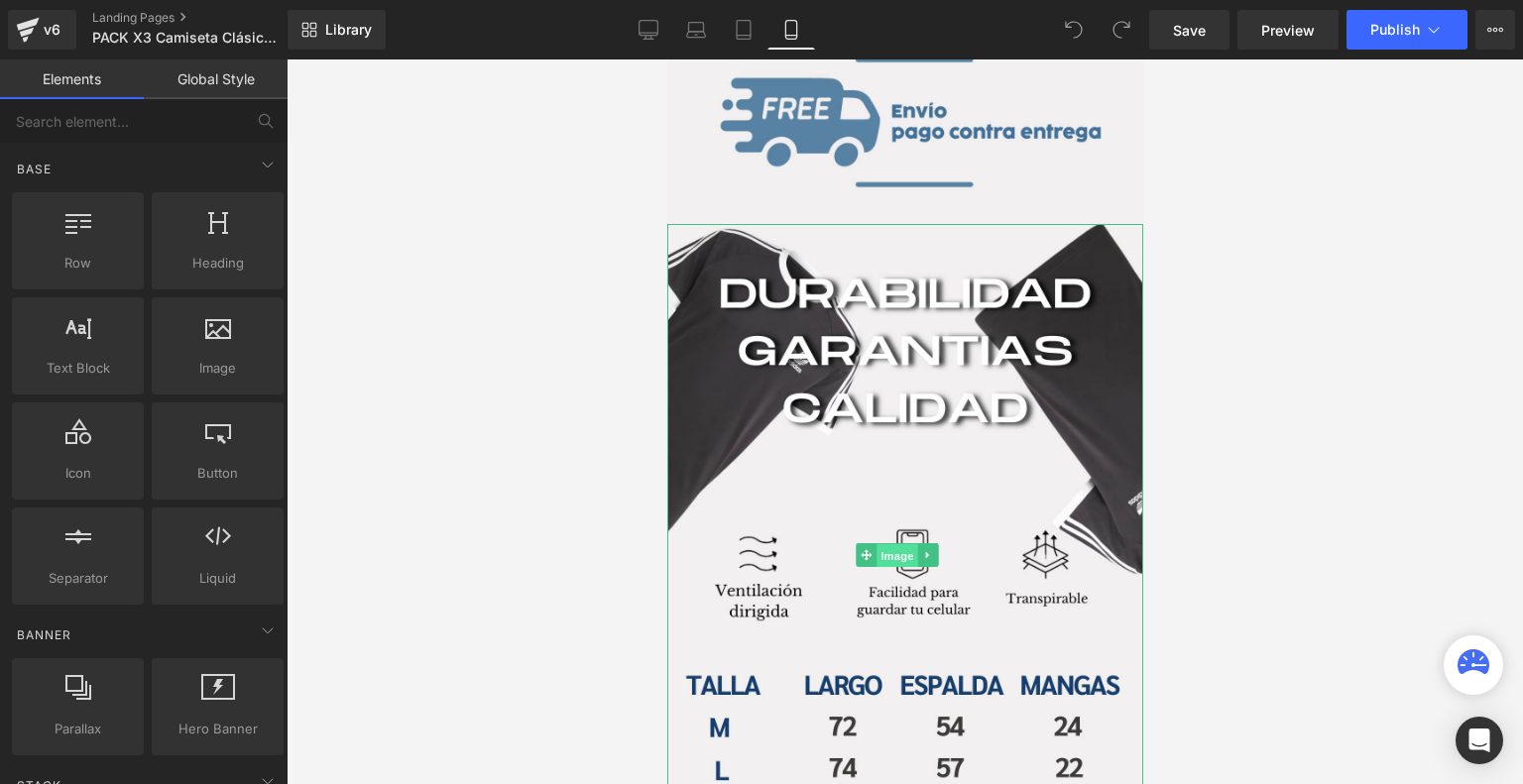 click on "Image" at bounding box center (897, 556) 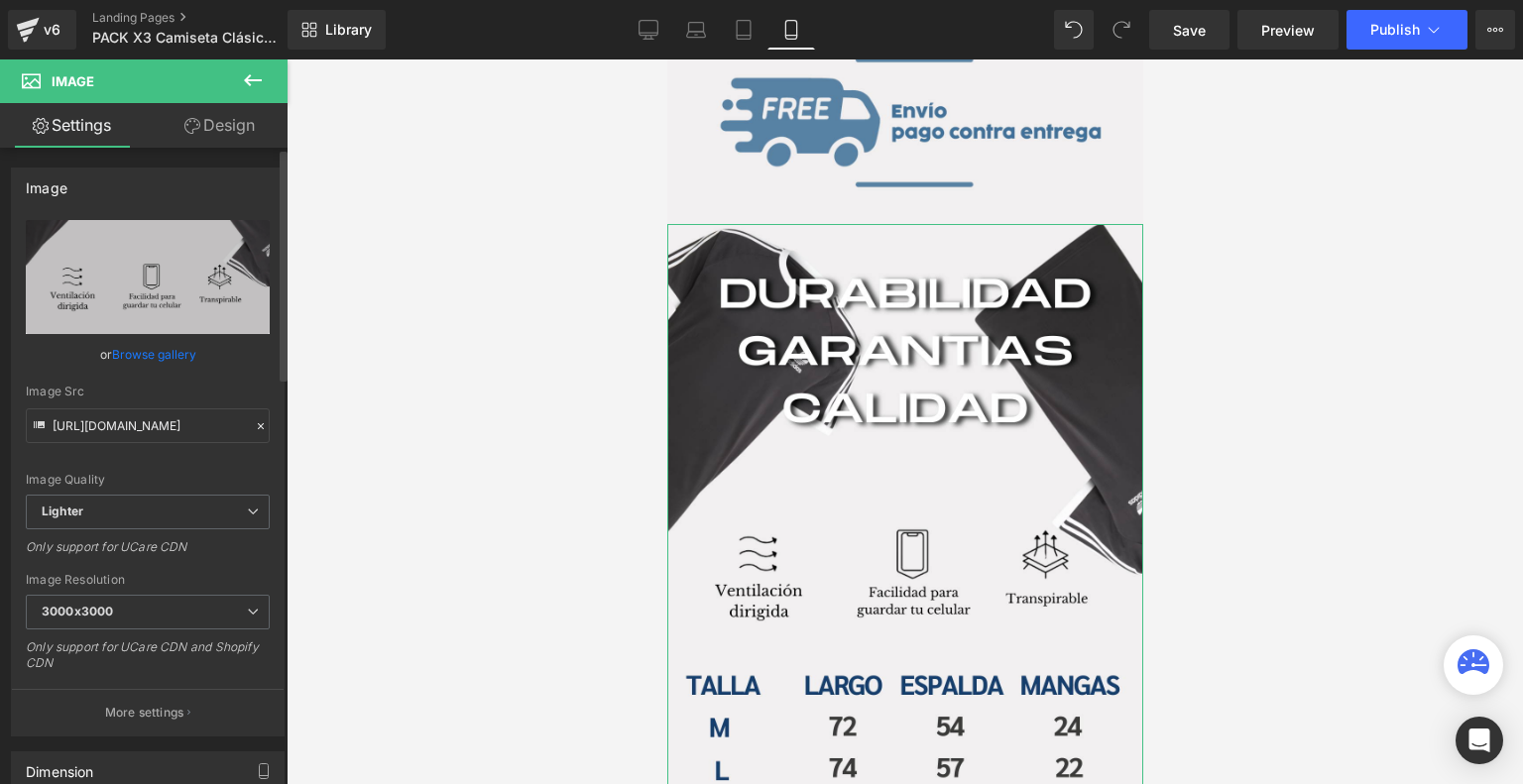 click on "Browse gallery" at bounding box center [154, 354] 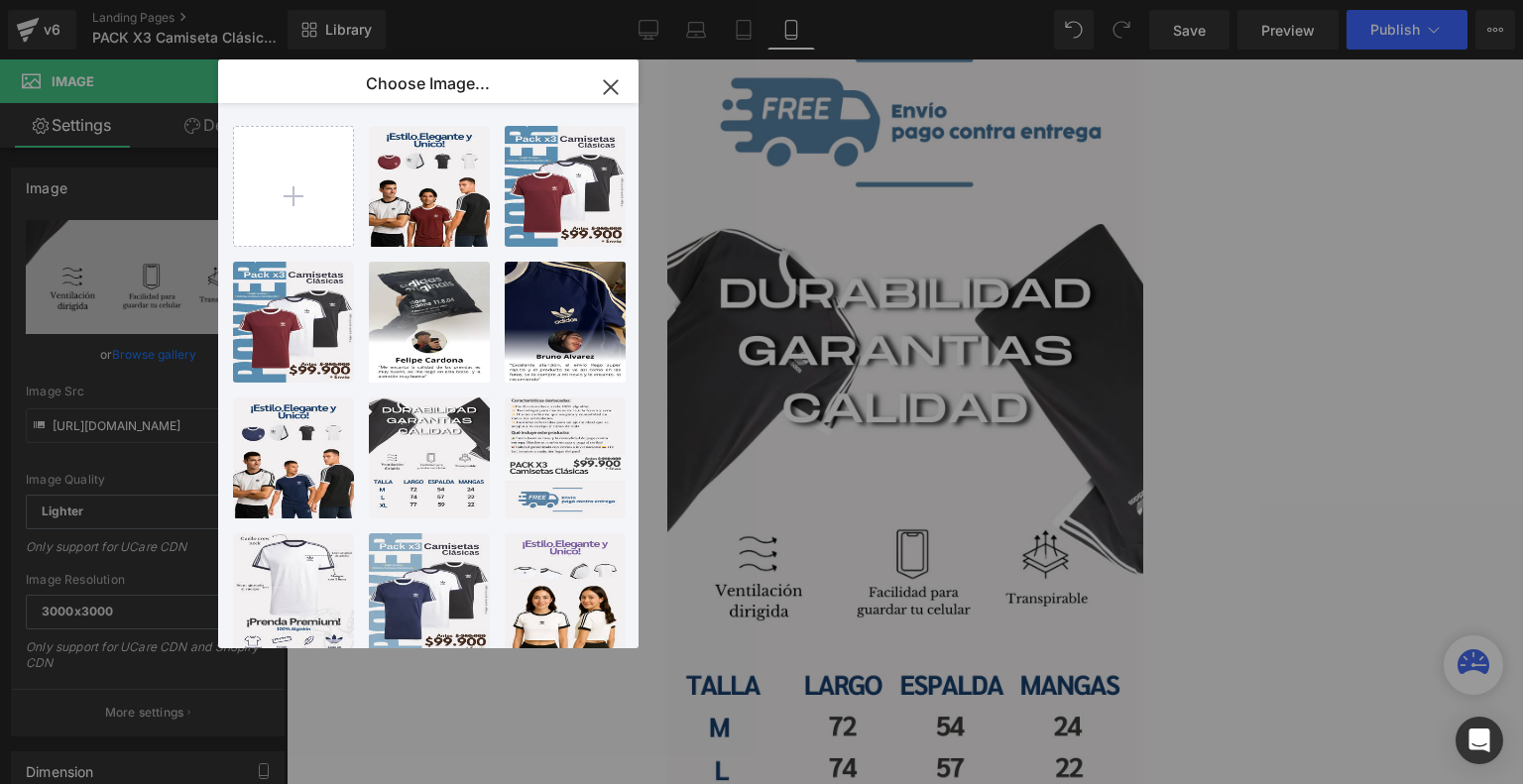 type on "C:\fakepath\Landing Agape (8).png" 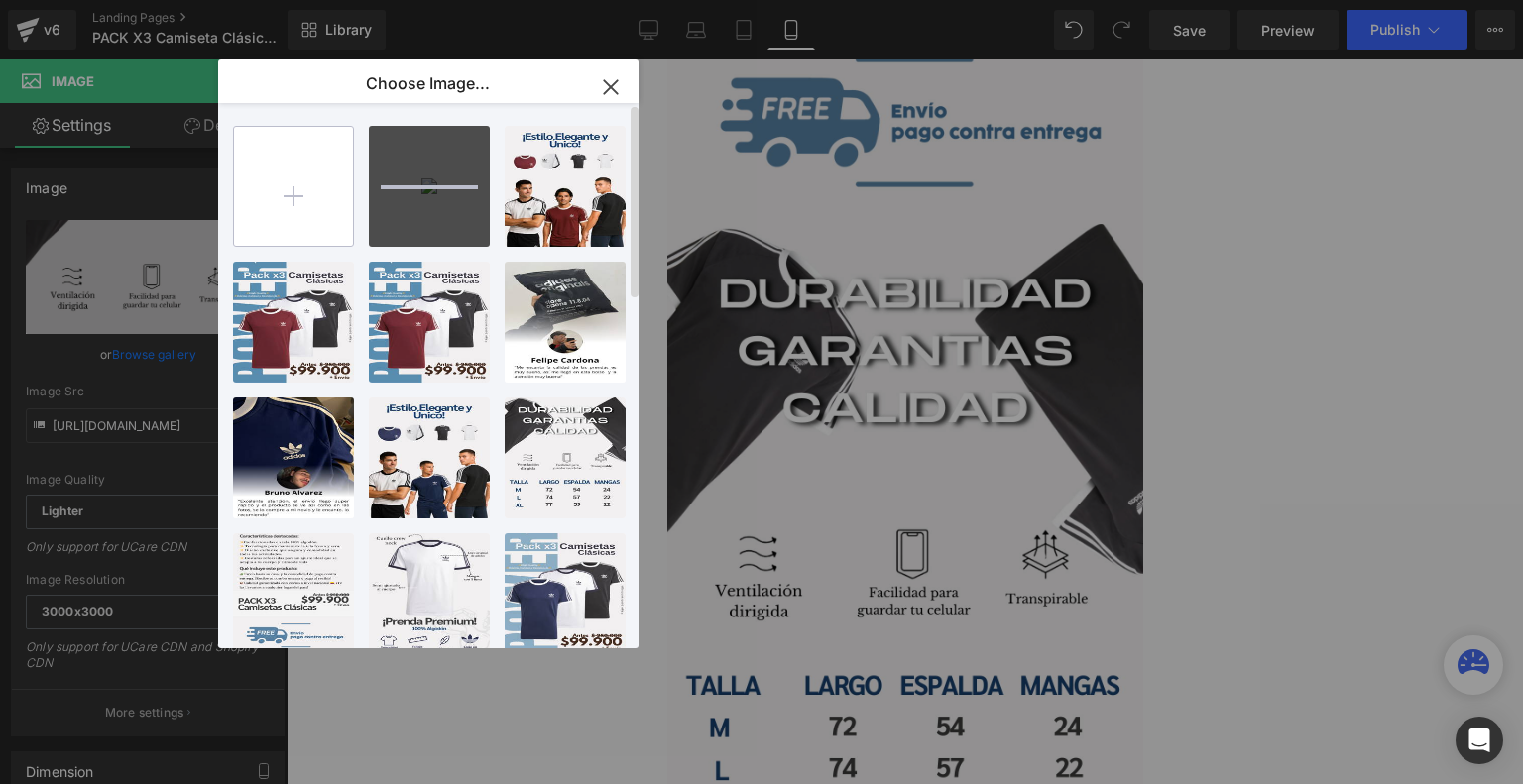type 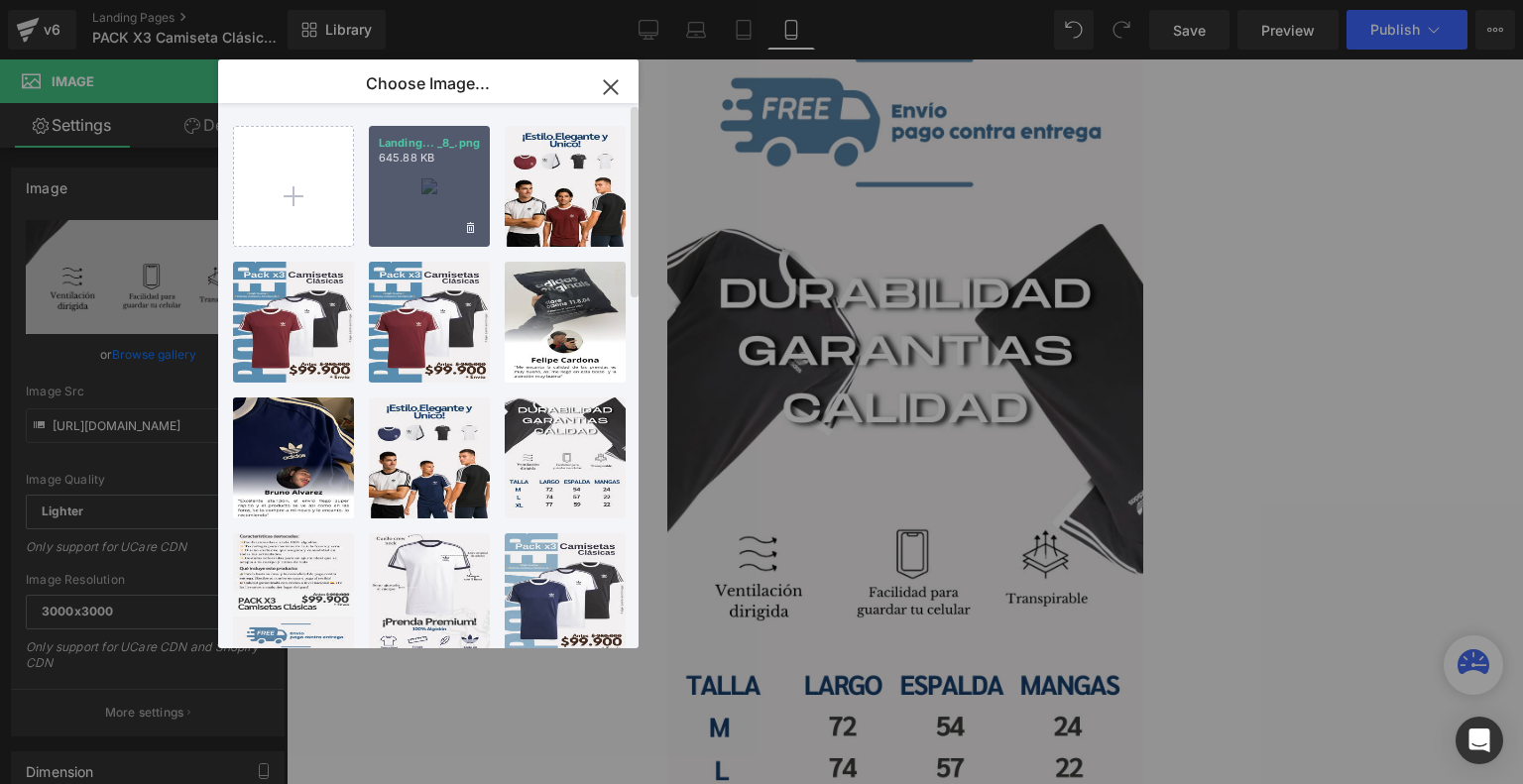 click on "Landing... _8_.png 645.88 KB" at bounding box center (429, 186) 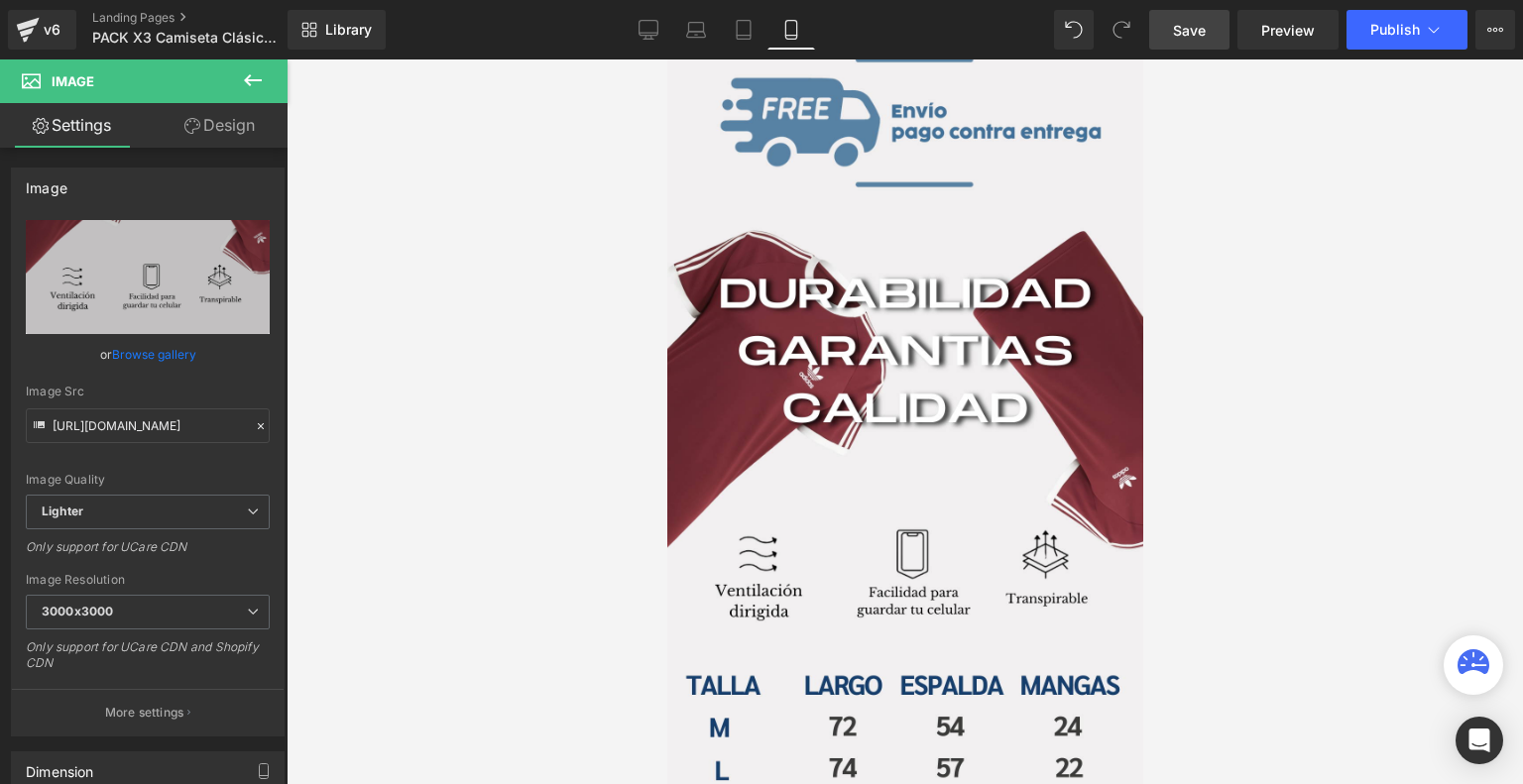 click on "Save" at bounding box center (1189, 30) 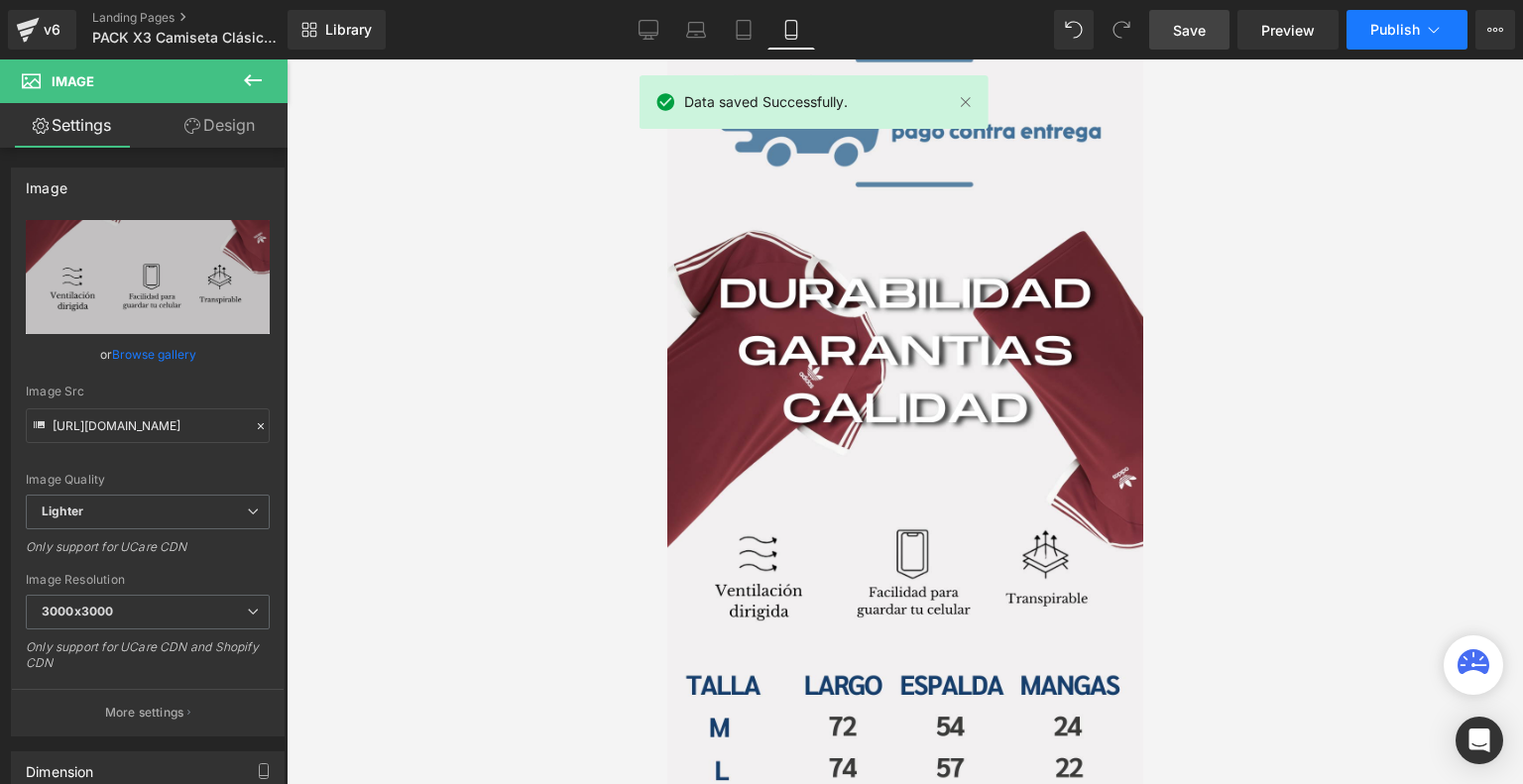 click on "Publish" at bounding box center [1395, 30] 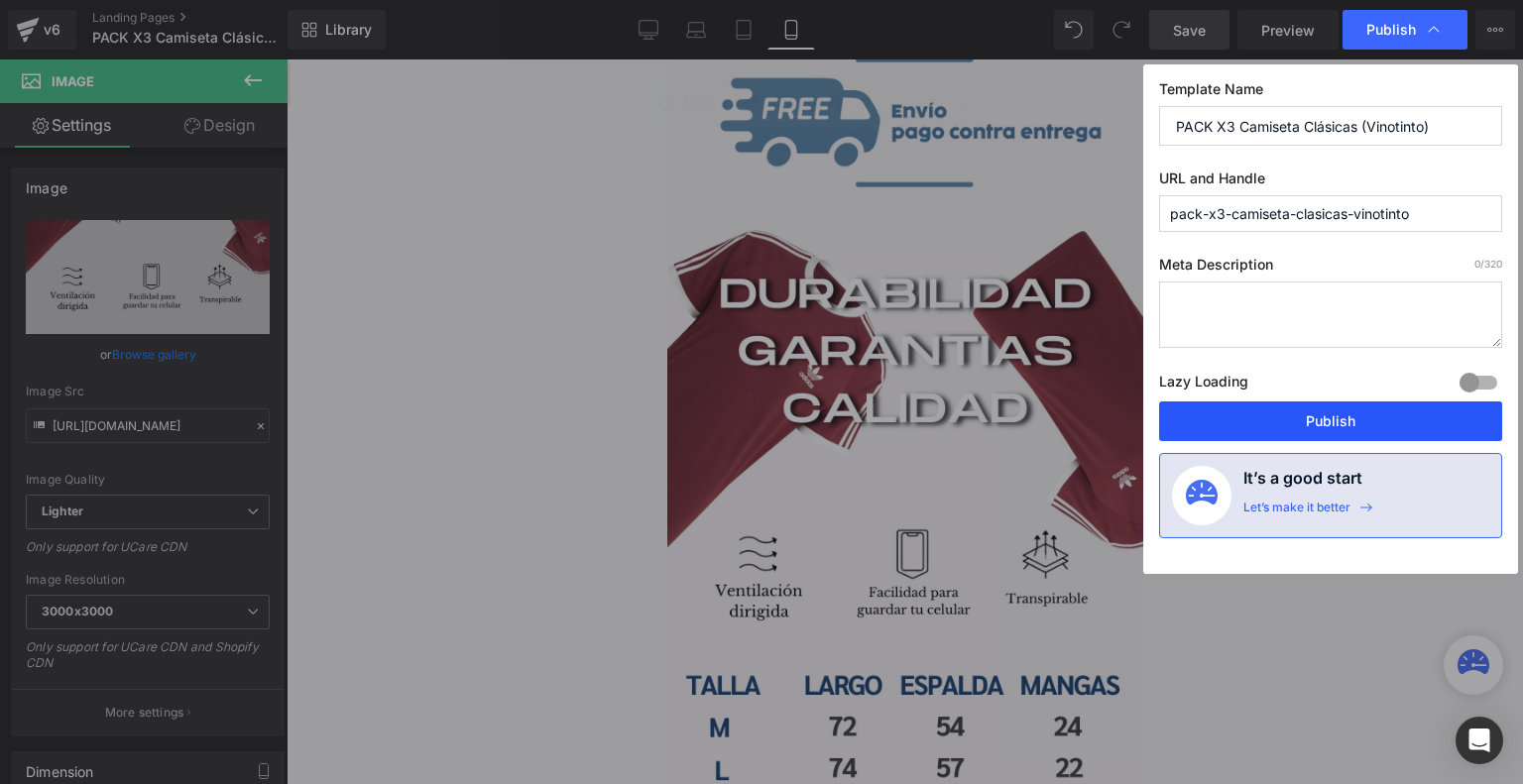 click on "Publish" at bounding box center (1331, 421) 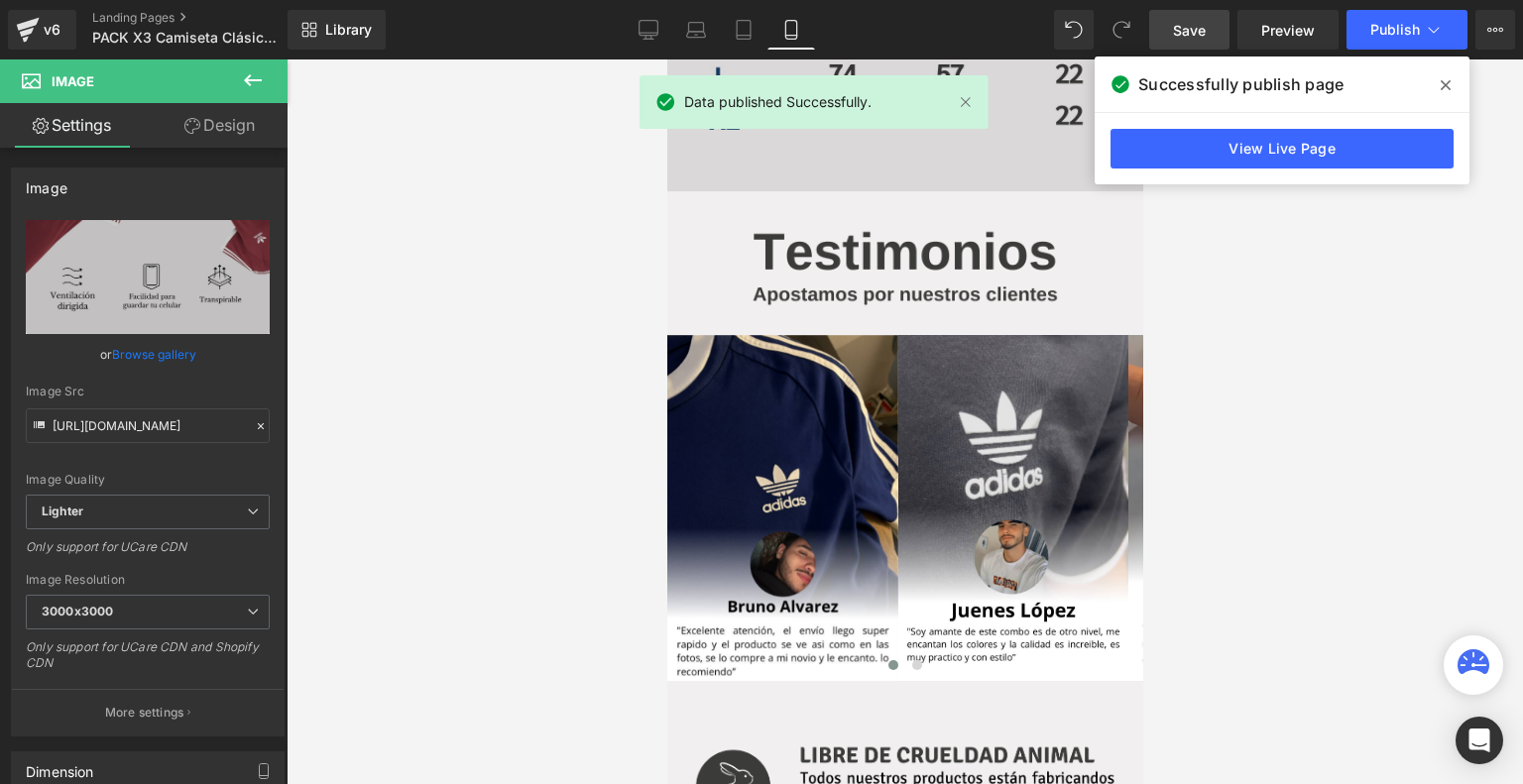 scroll, scrollTop: 4670, scrollLeft: 0, axis: vertical 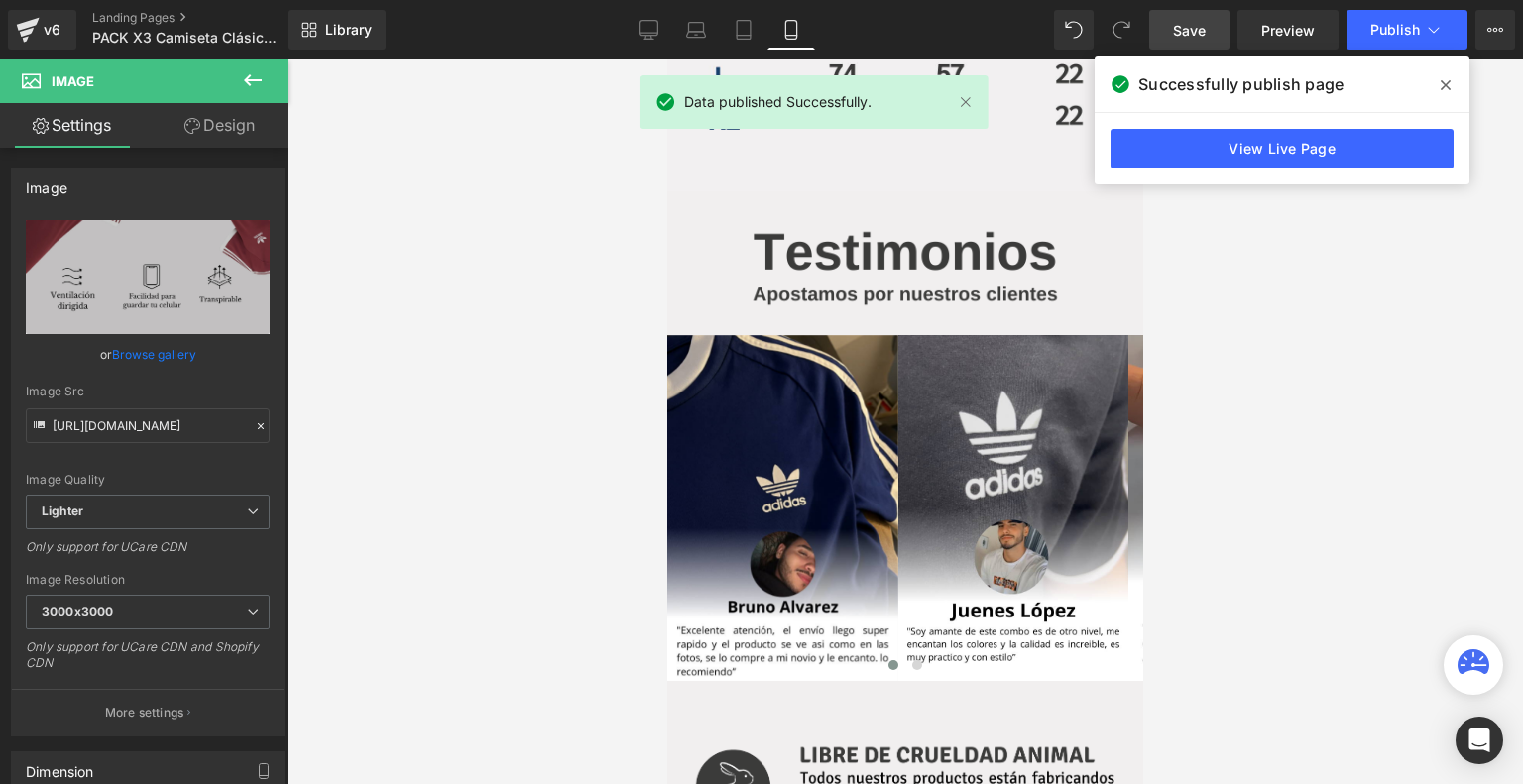 click at bounding box center (1446, 85) 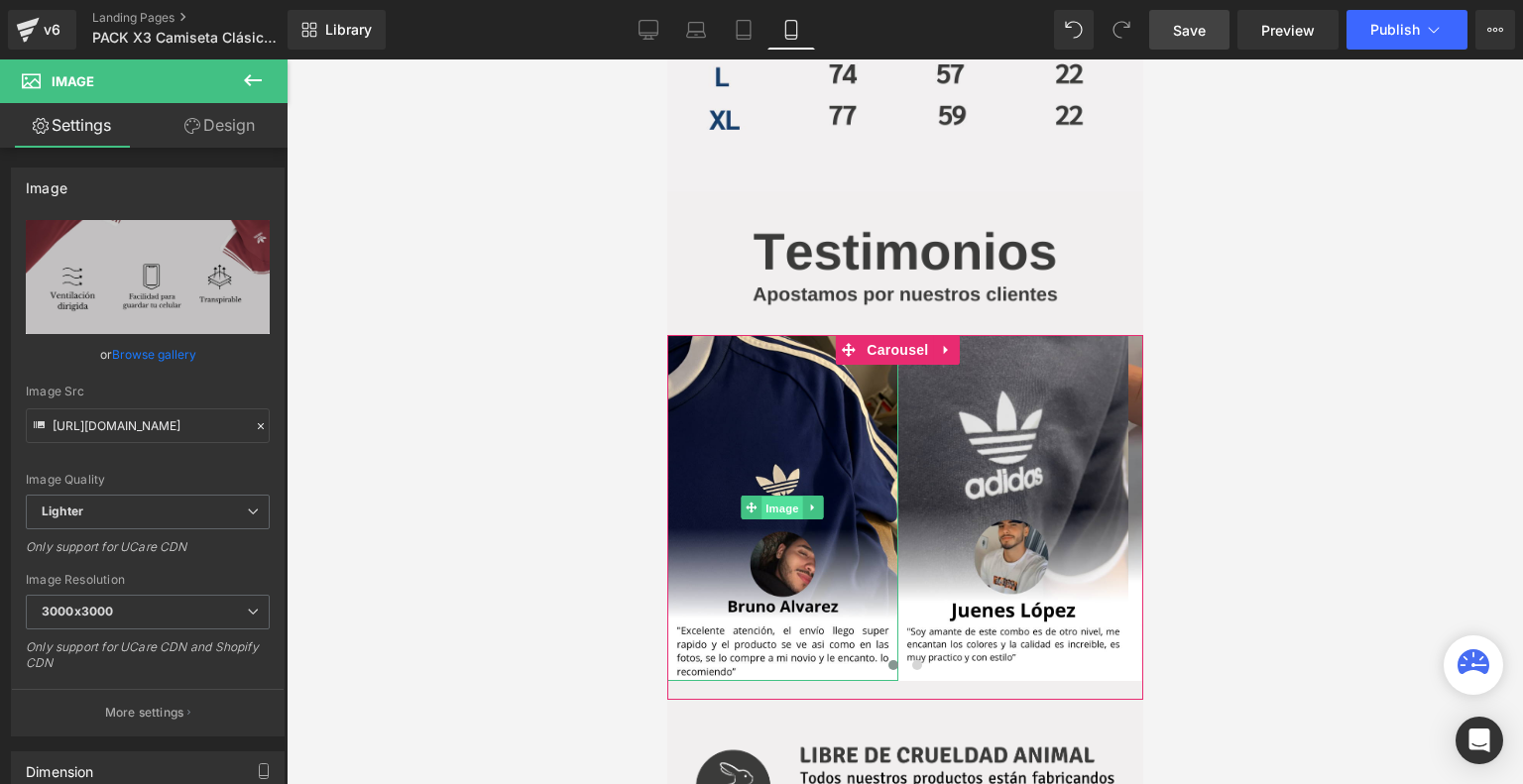 click on "Image" at bounding box center [781, 508] 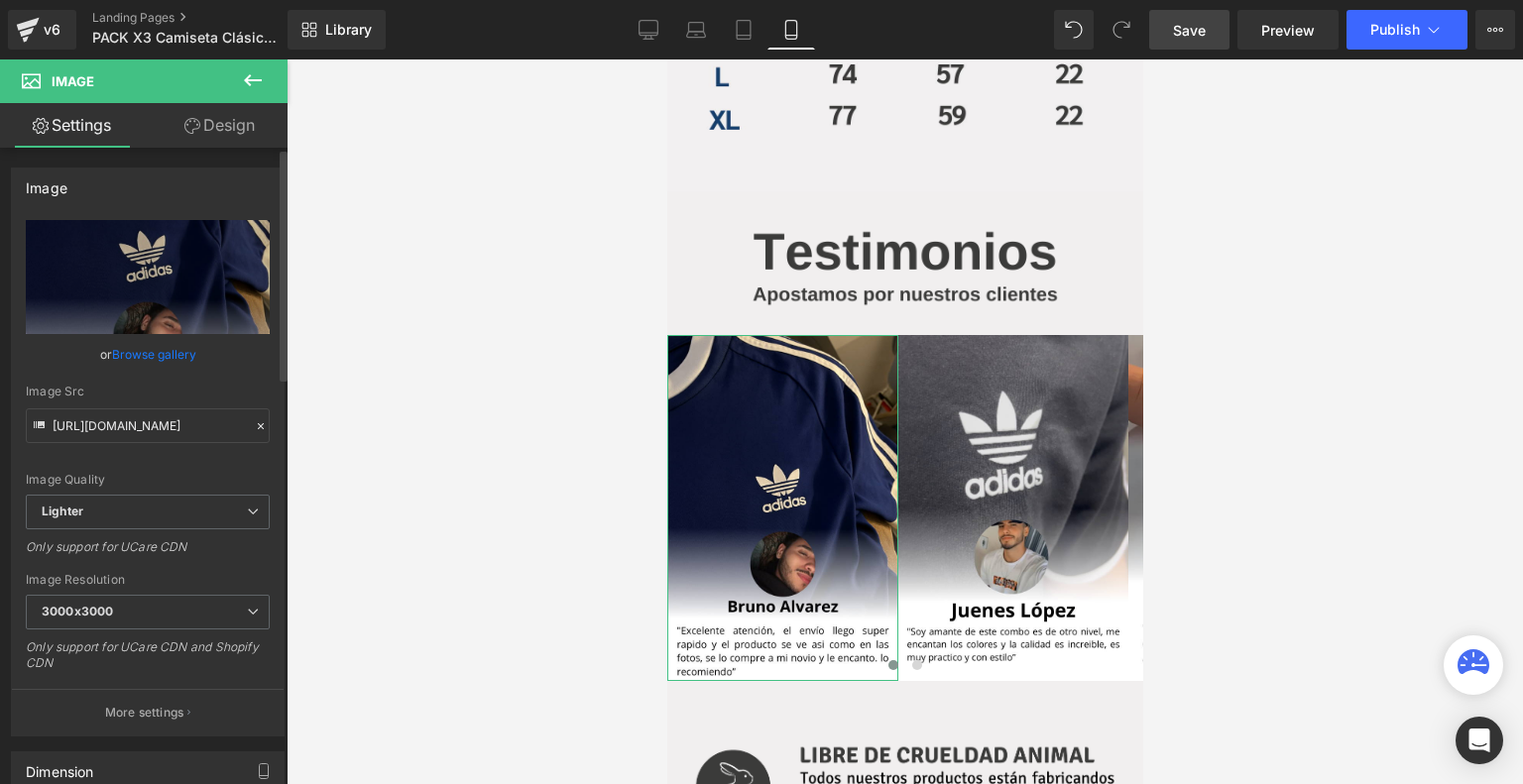click on "Browse gallery" at bounding box center (154, 354) 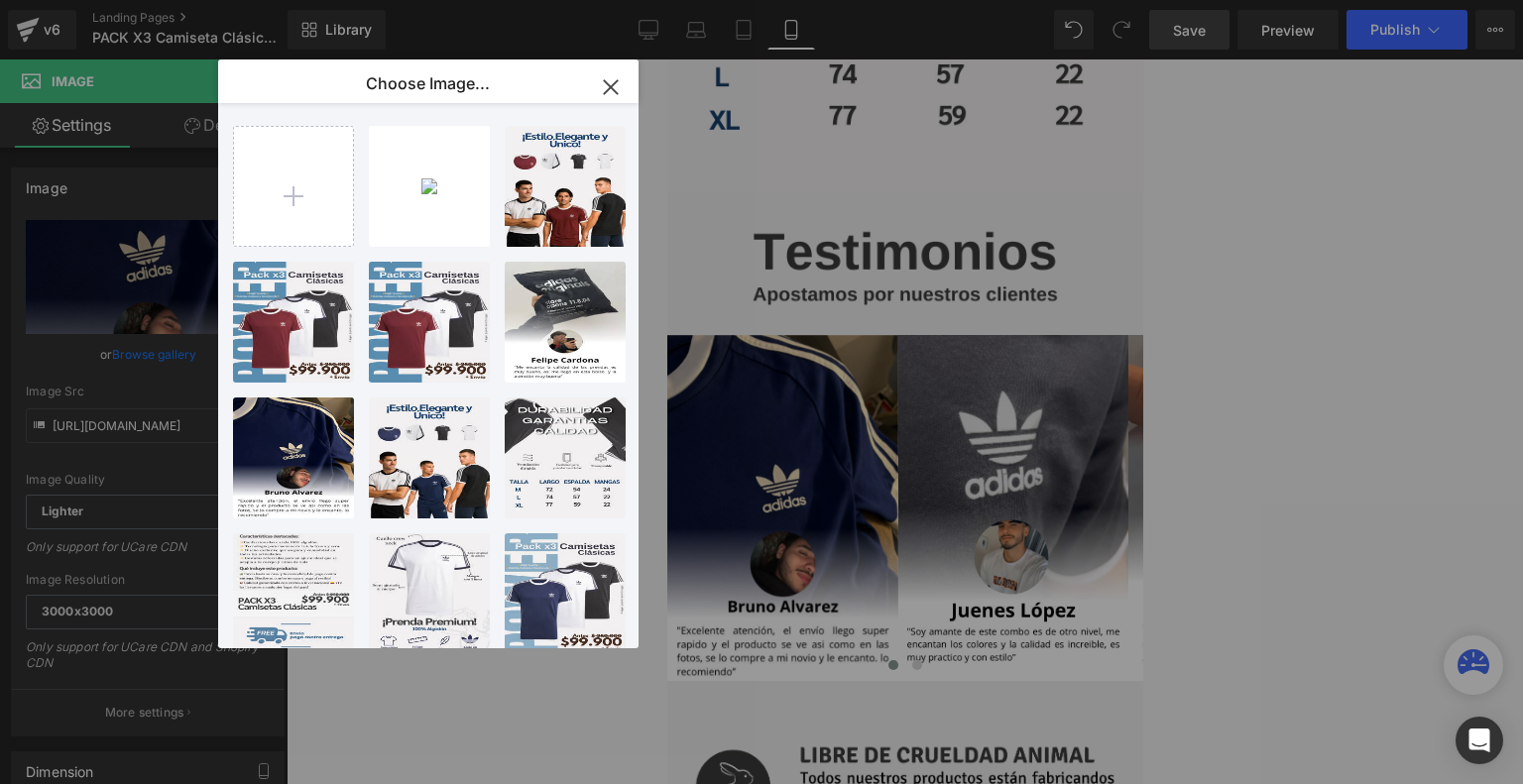 type on "C:\fakepath\Testimonos V2 (14).png" 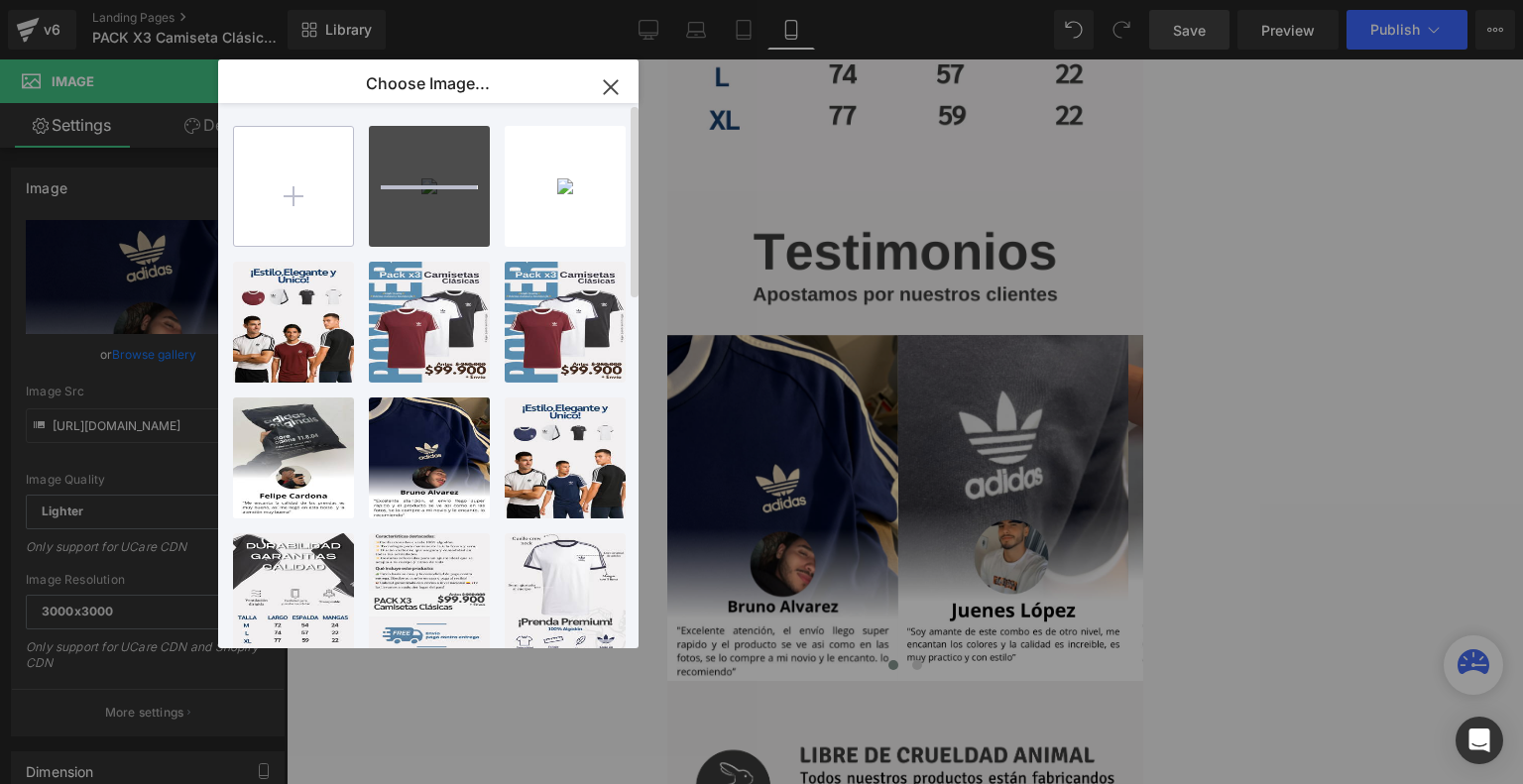 type 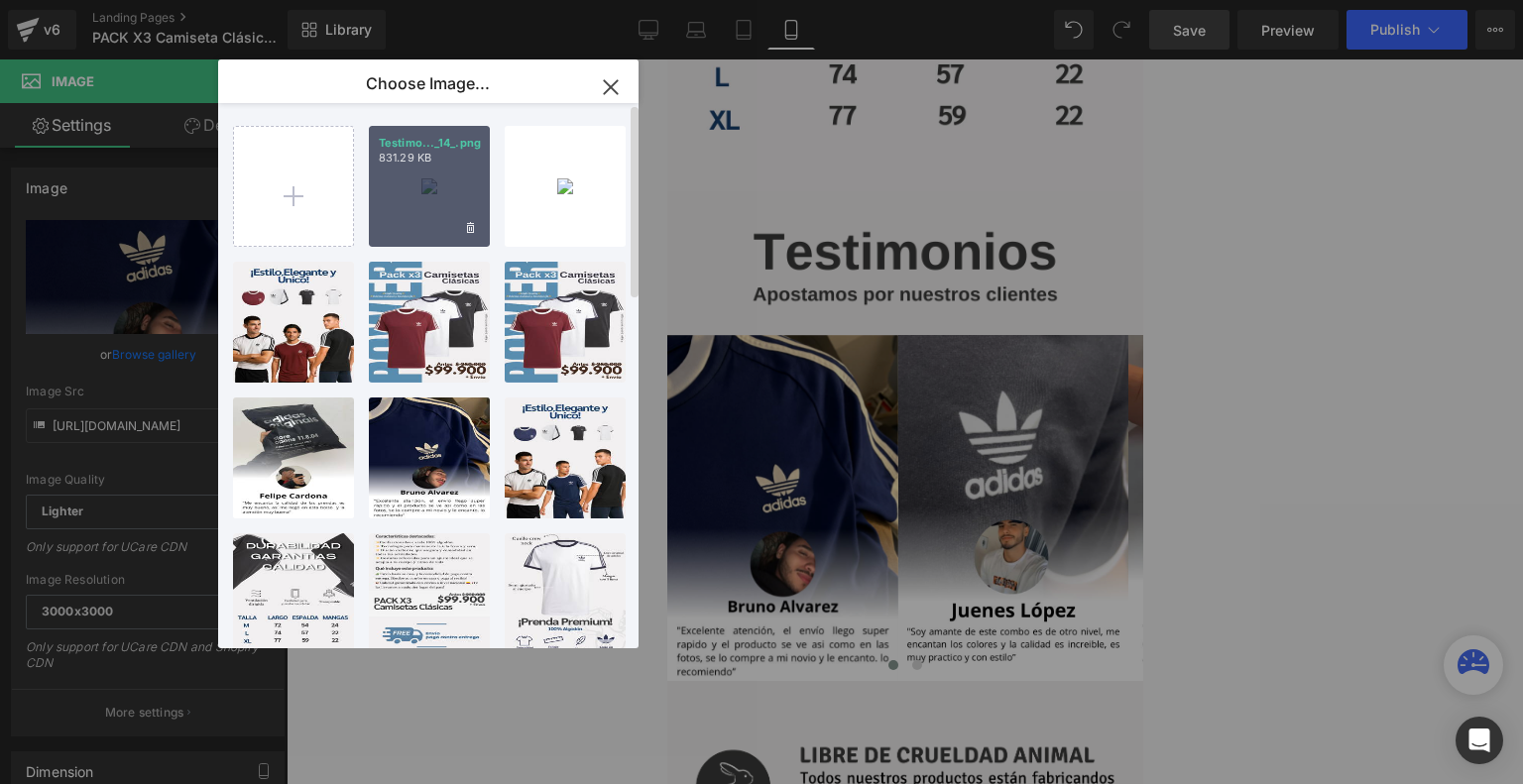 click on "Testimo..._14_.png 831.29 KB" at bounding box center (429, 186) 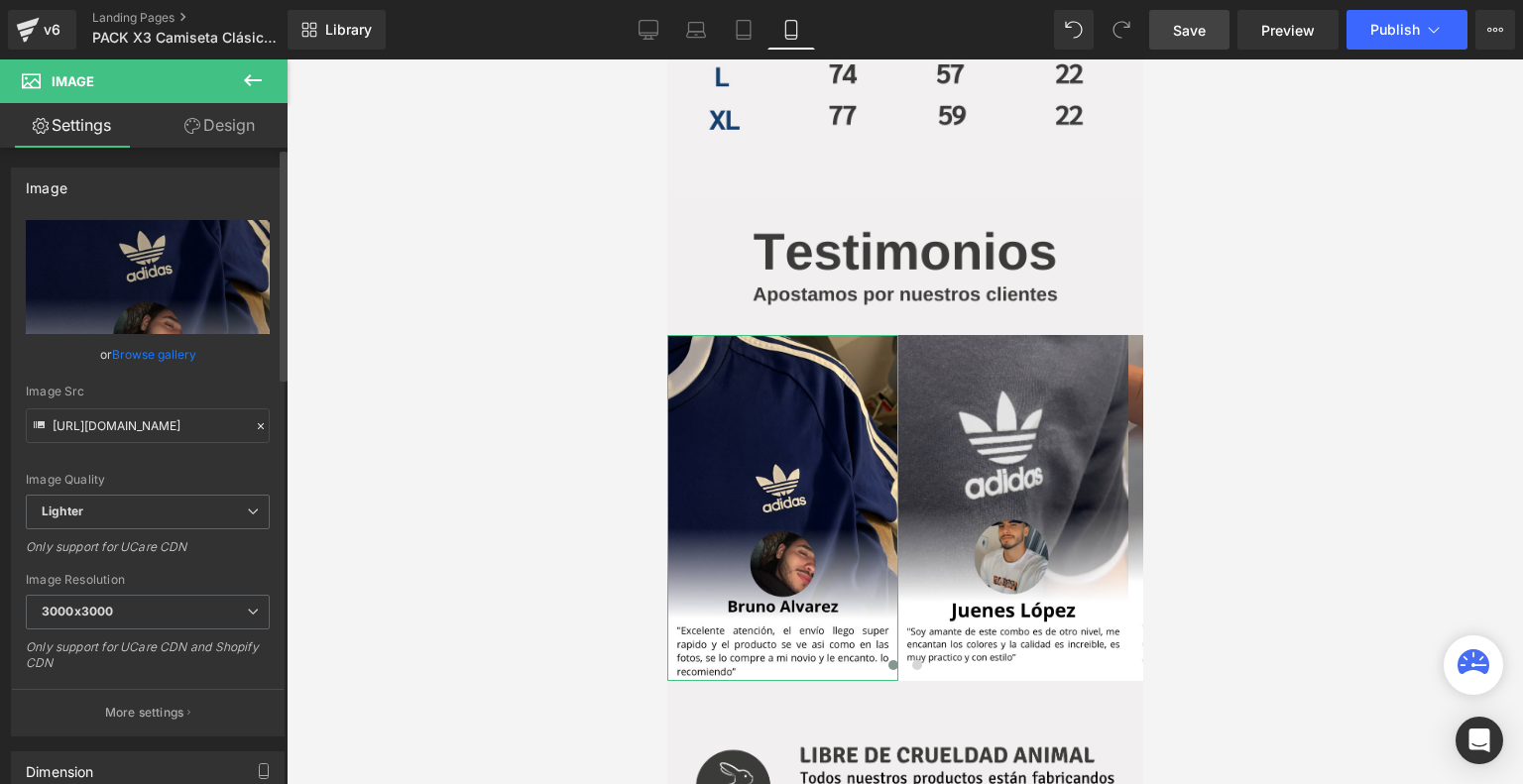 click on "Browse gallery" at bounding box center (154, 354) 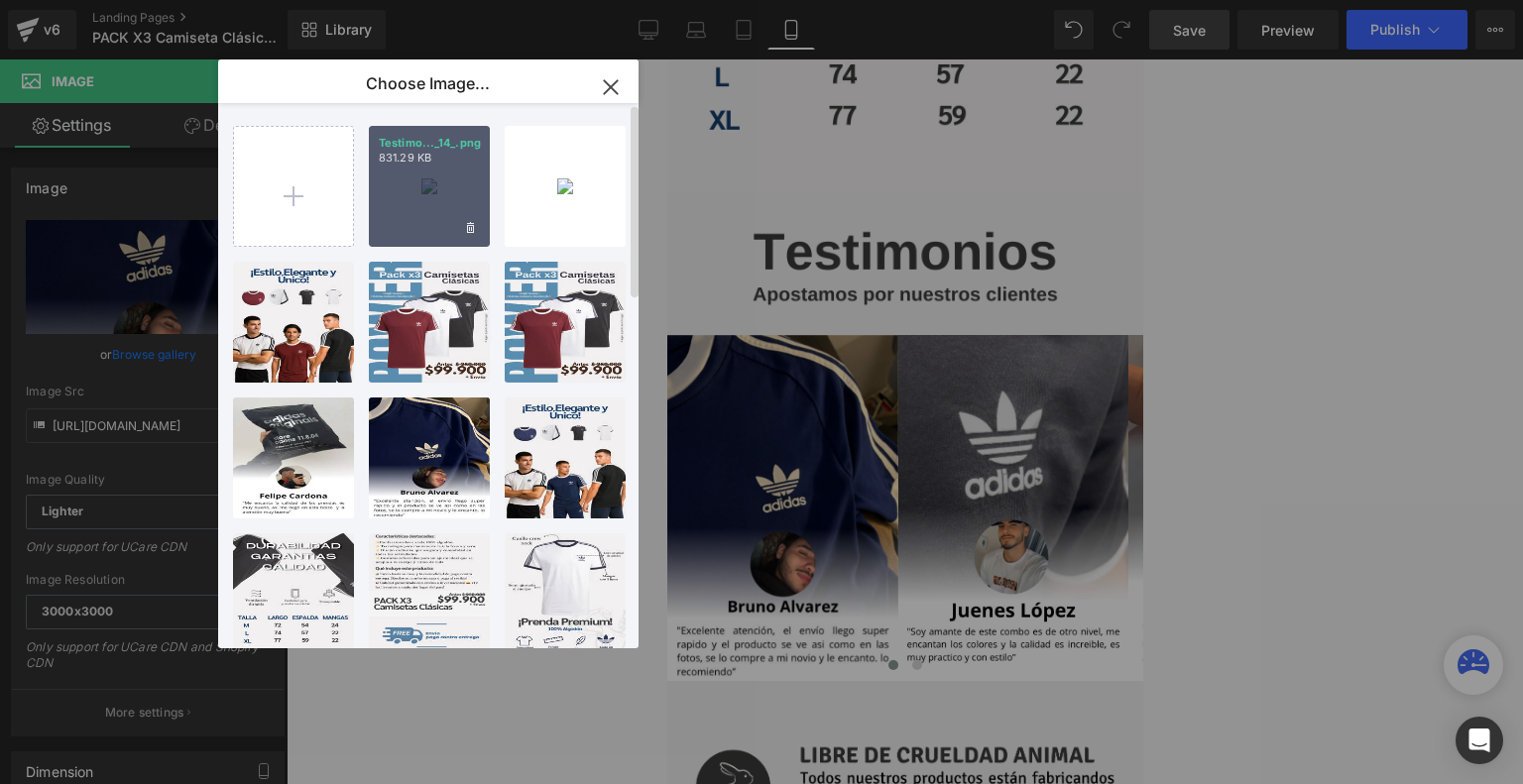 click on "831.29 KB" at bounding box center [429, 158] 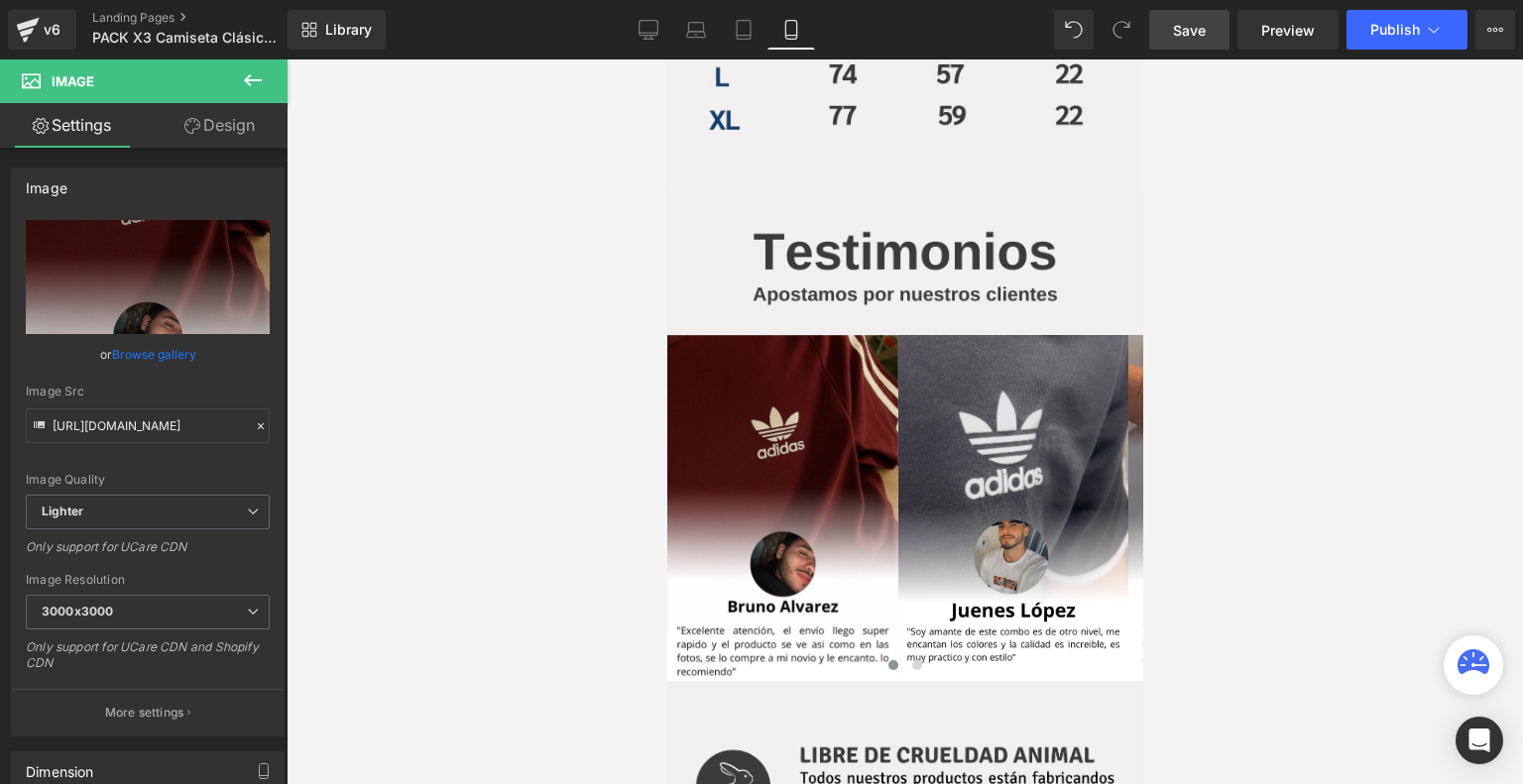 click on "Save" at bounding box center (1189, 30) 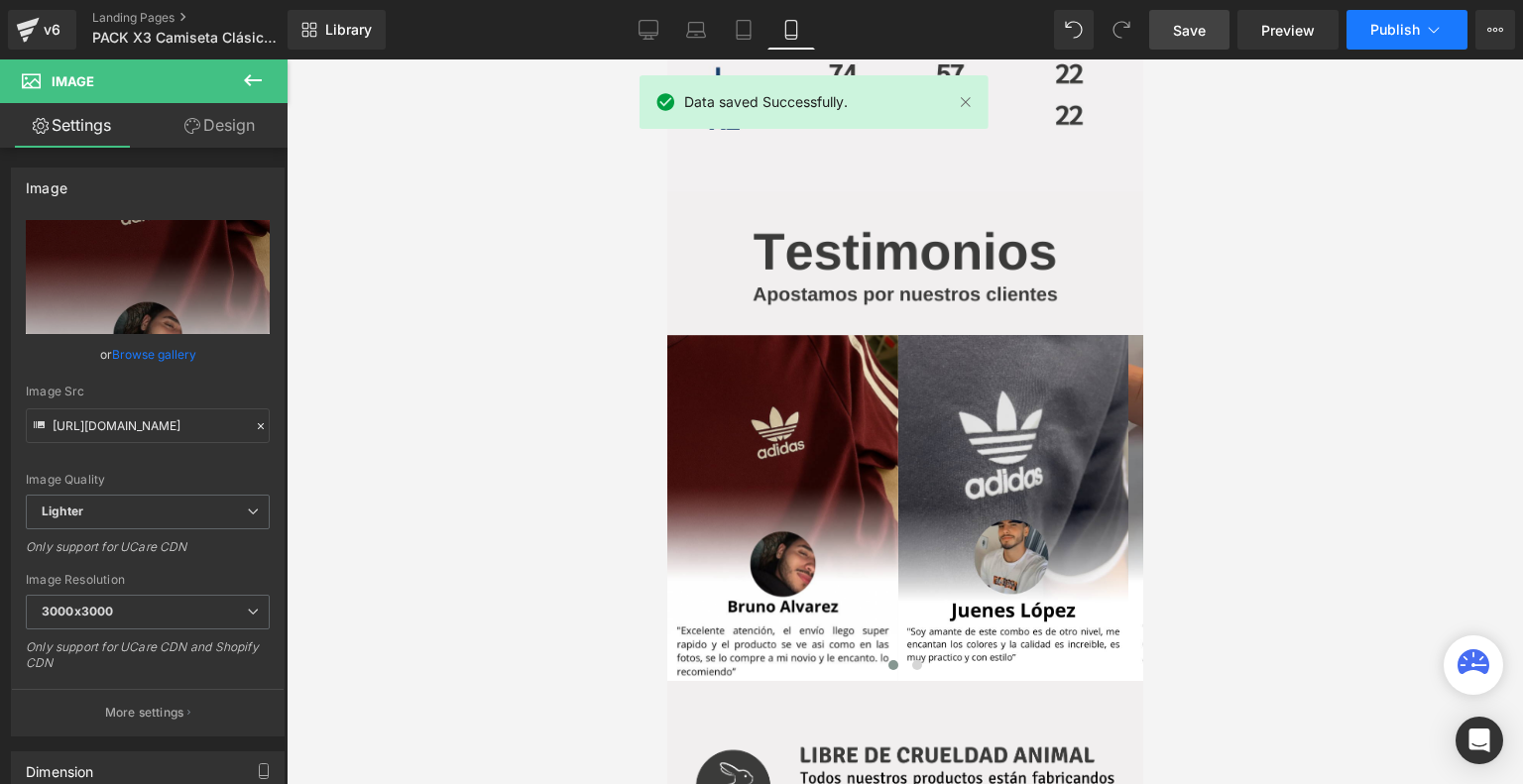 click on "Publish" at bounding box center [1395, 30] 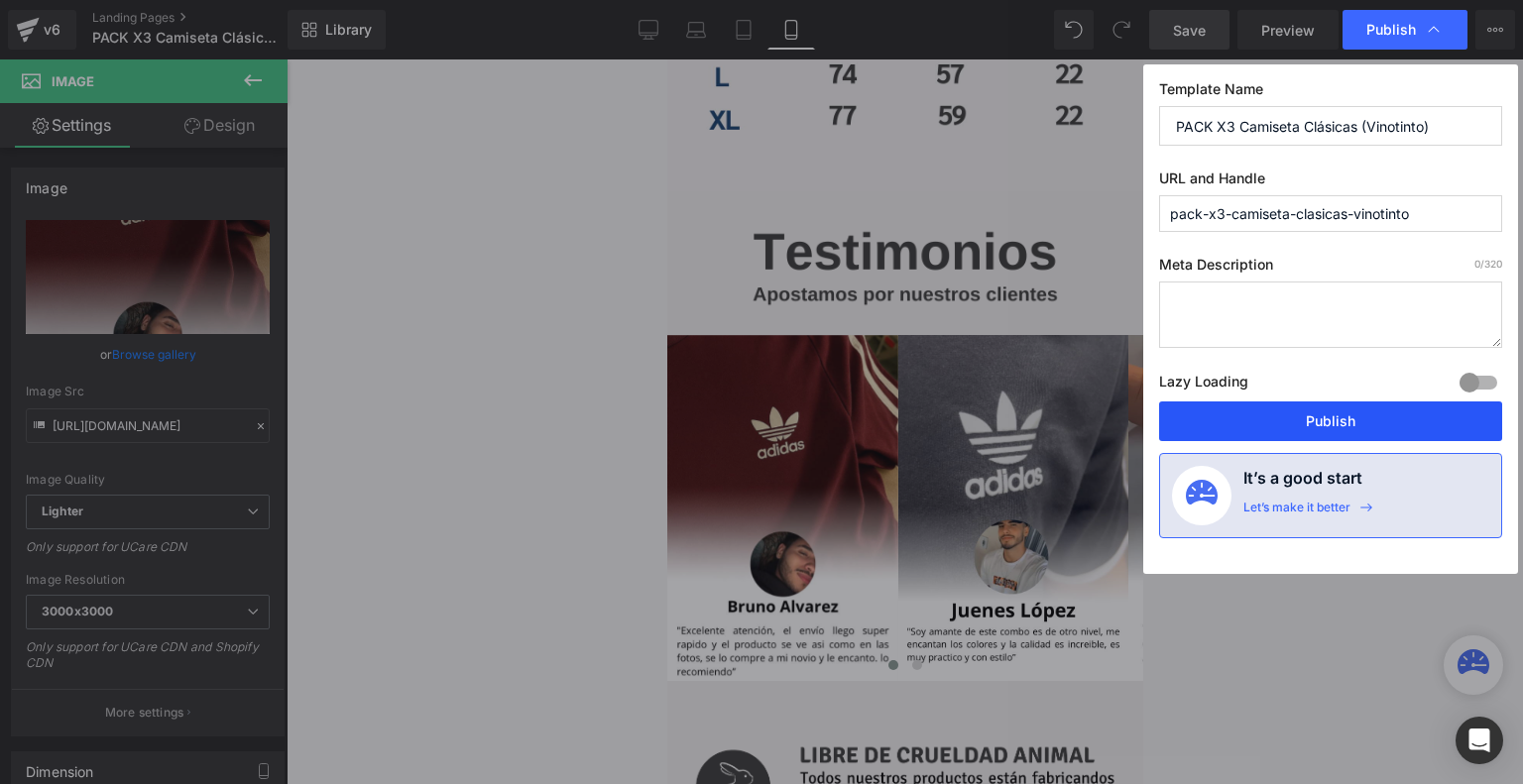click on "Publish" at bounding box center [1331, 421] 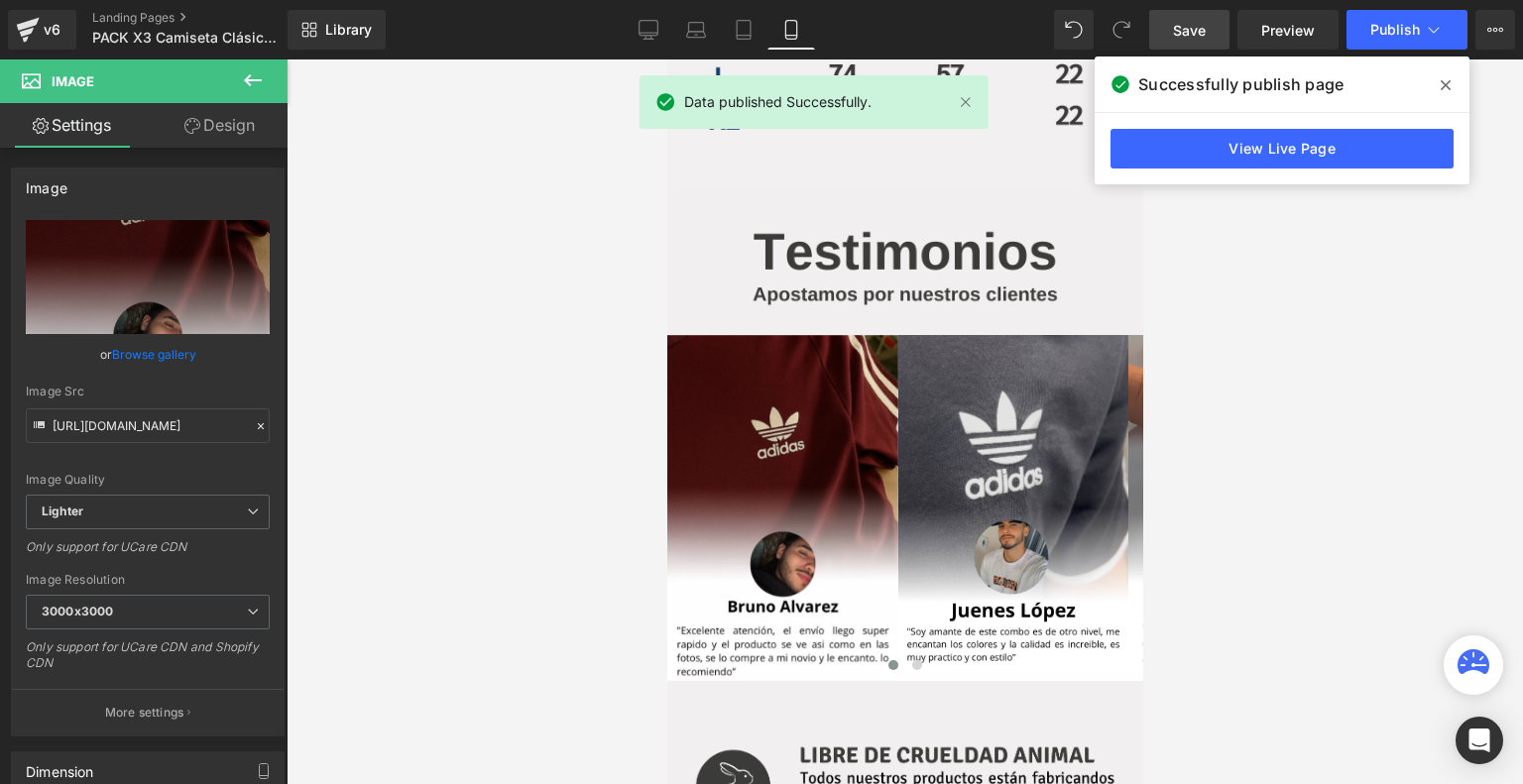 click 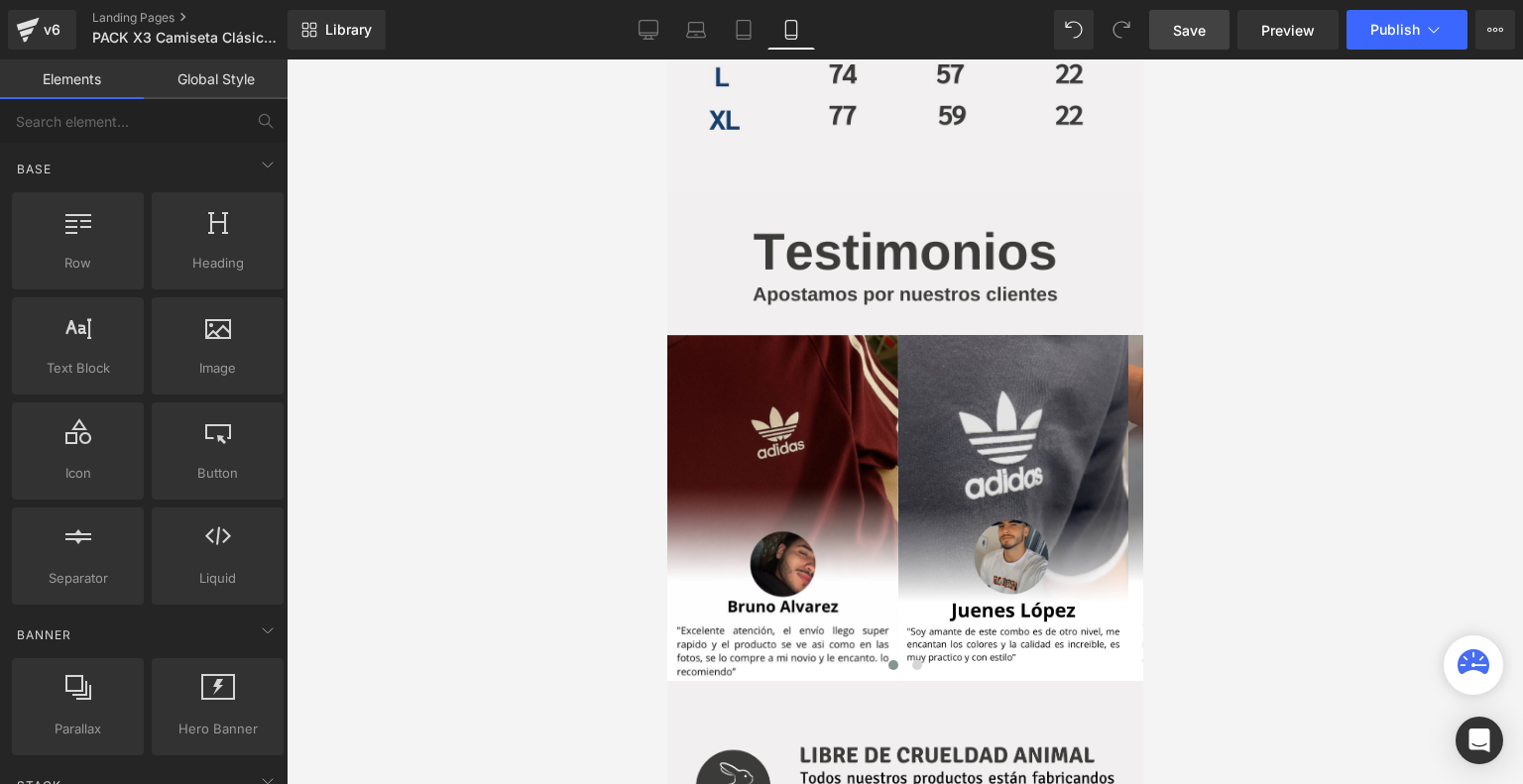 click at bounding box center [904, 421] 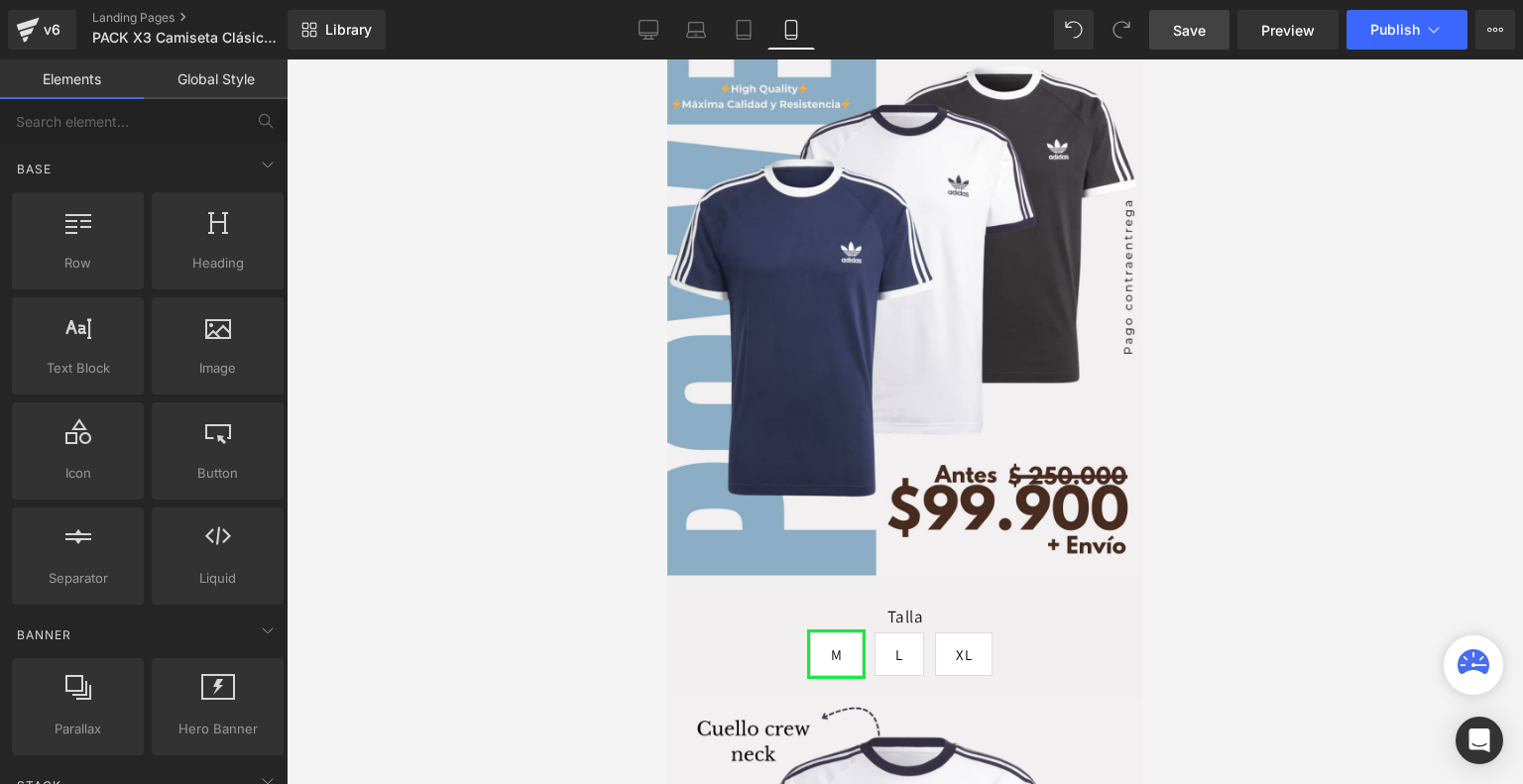 scroll, scrollTop: 0, scrollLeft: 0, axis: both 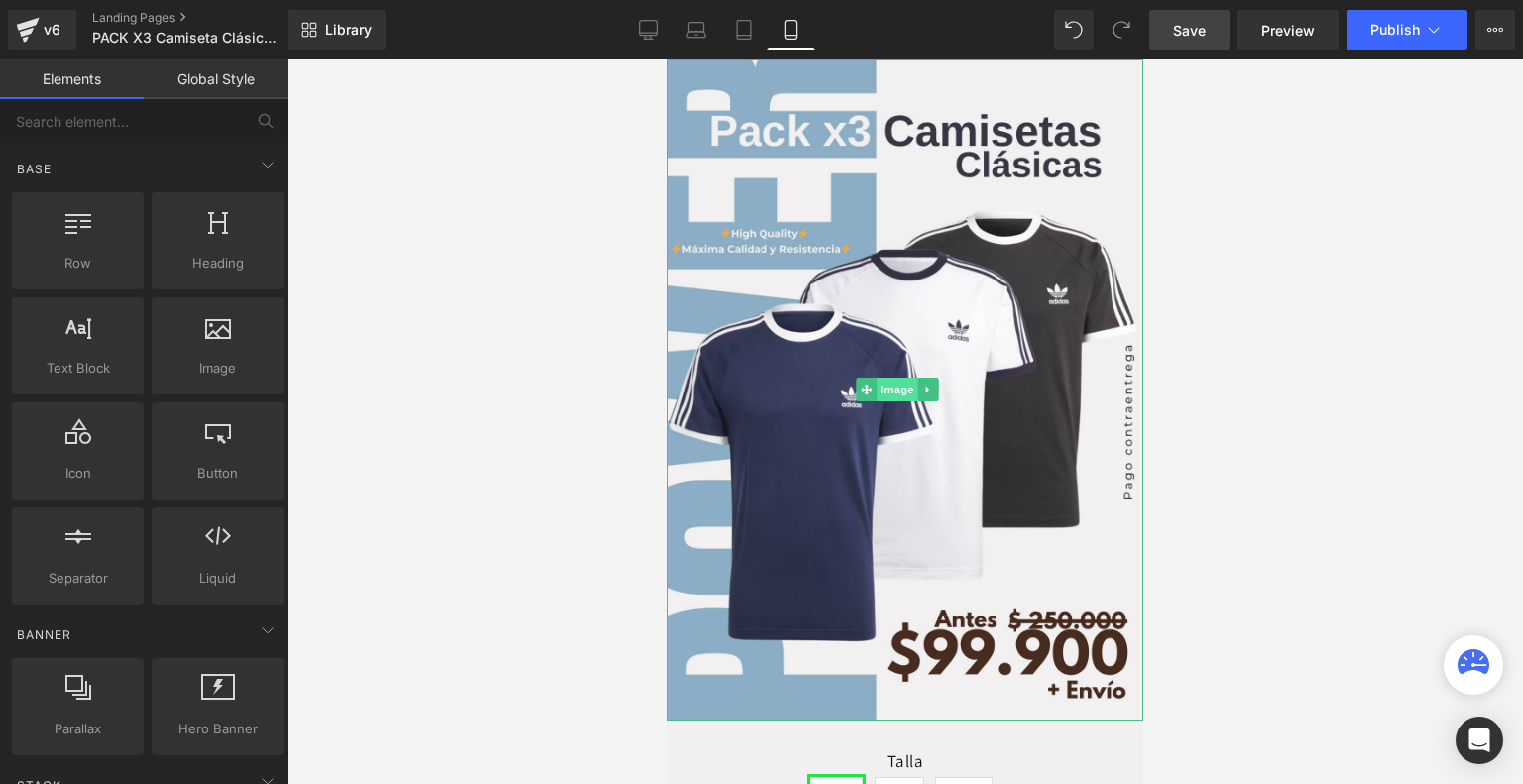 click on "Image" at bounding box center (897, 390) 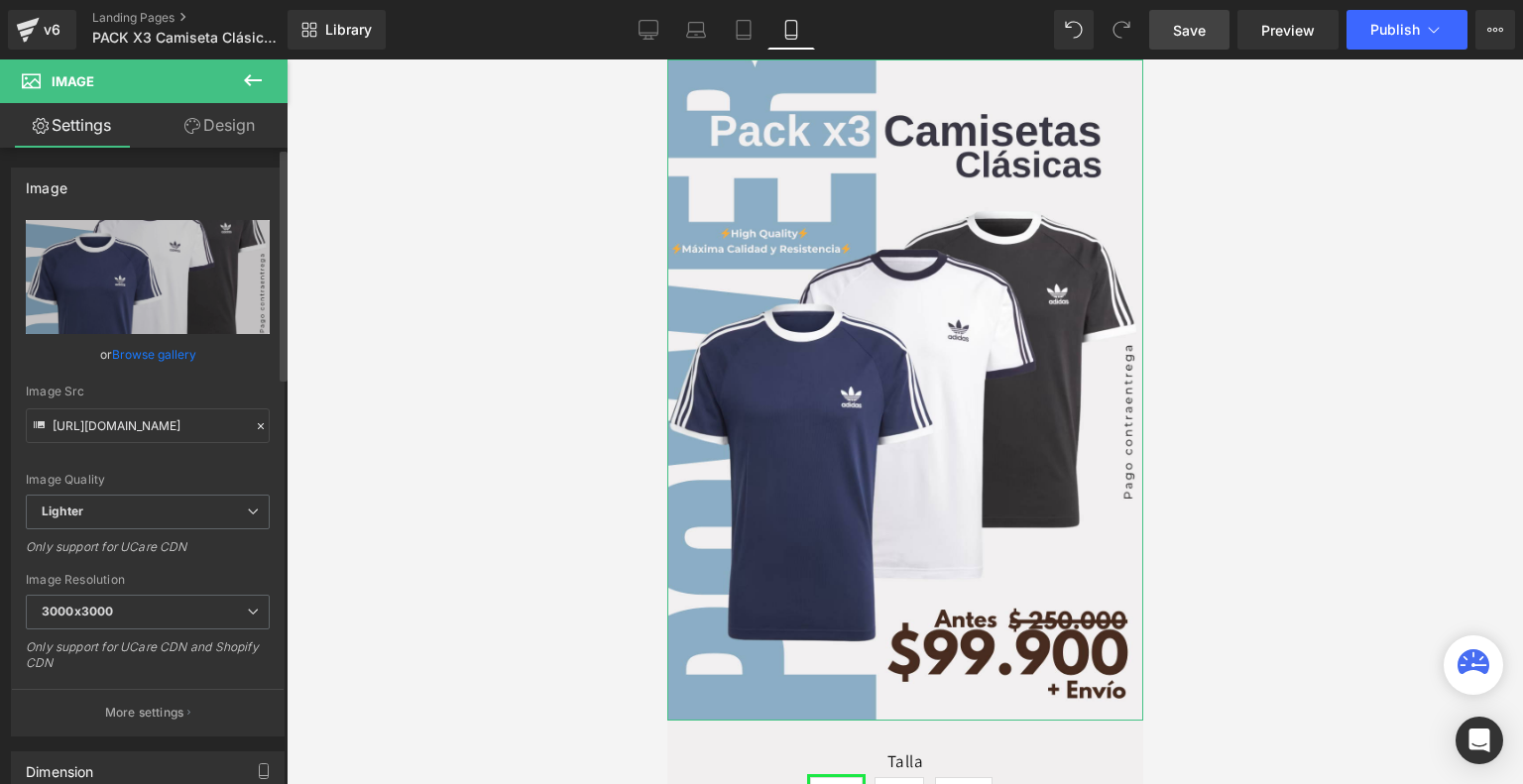 click on "Browse gallery" at bounding box center (154, 354) 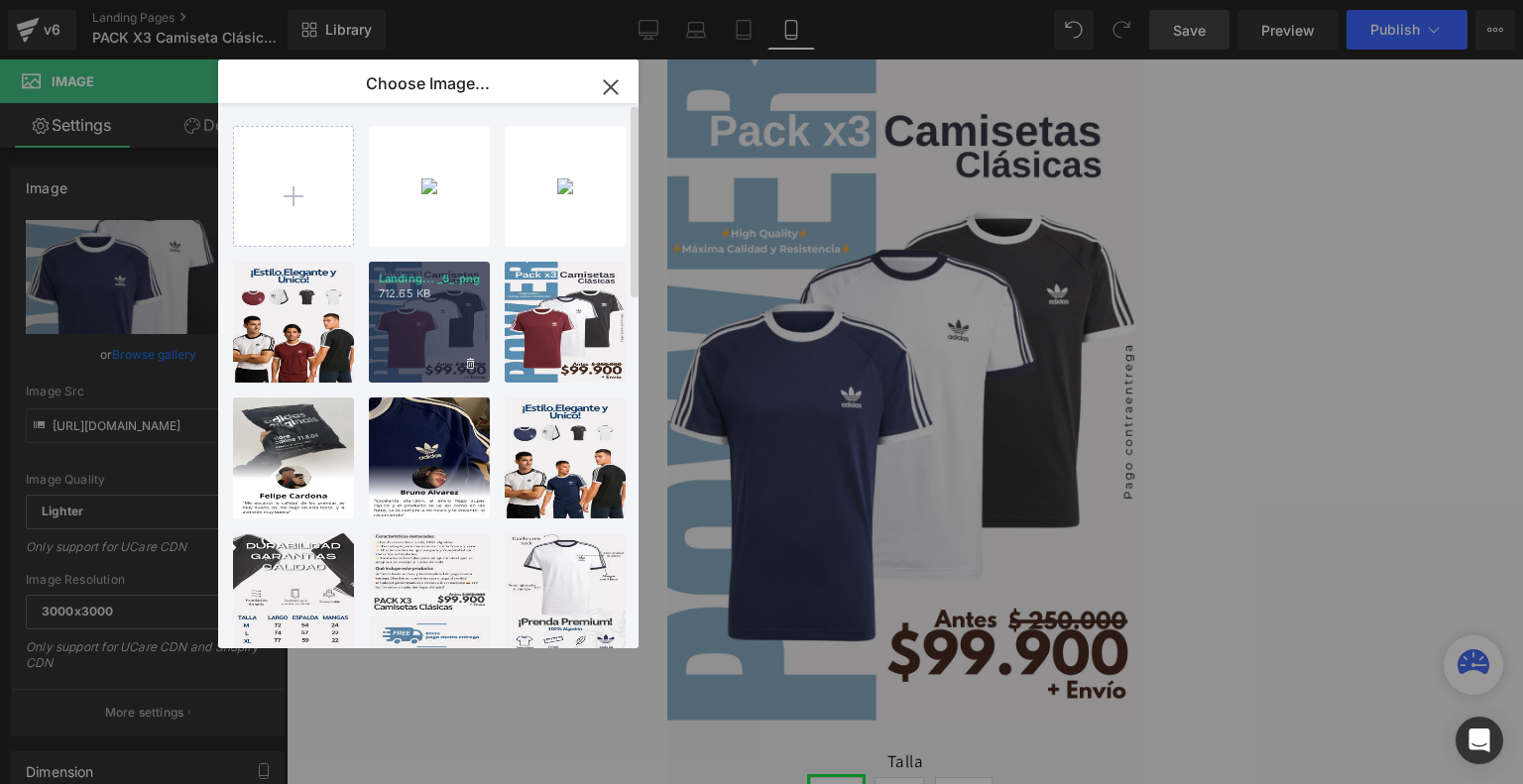 click on "Landing... _6_.png 712.65 KB" at bounding box center [429, 322] 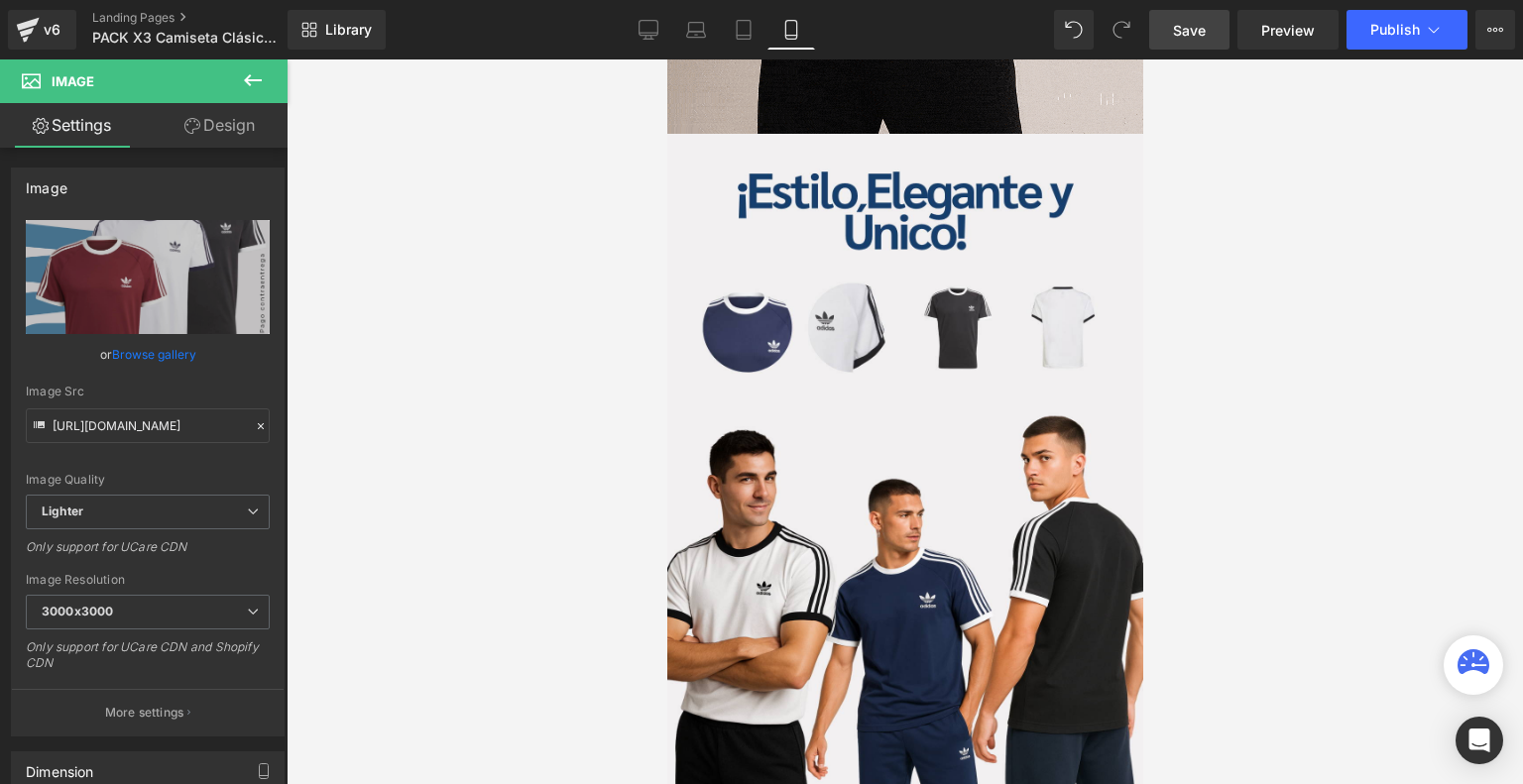 scroll, scrollTop: 2755, scrollLeft: 0, axis: vertical 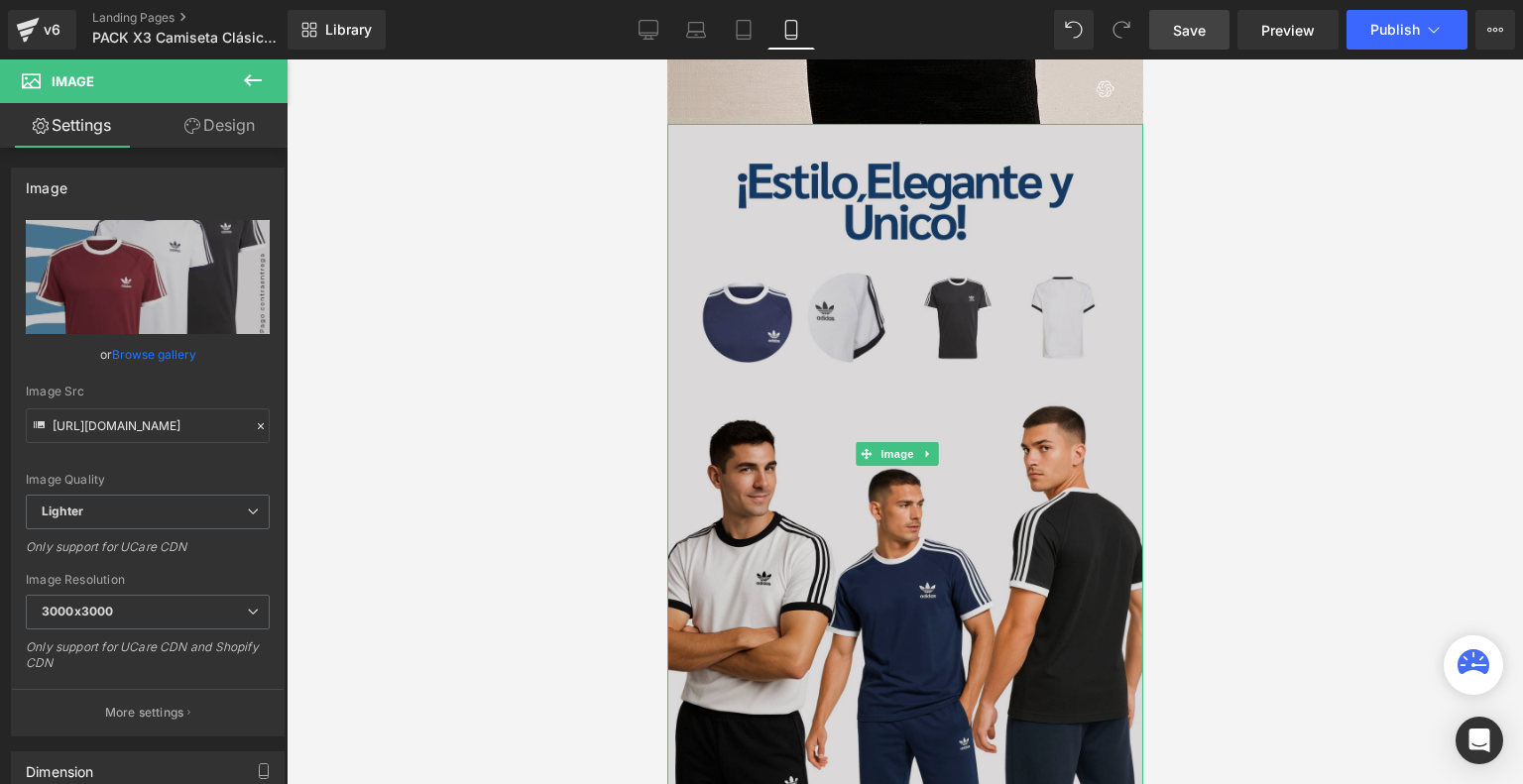 click at bounding box center (904, 454) 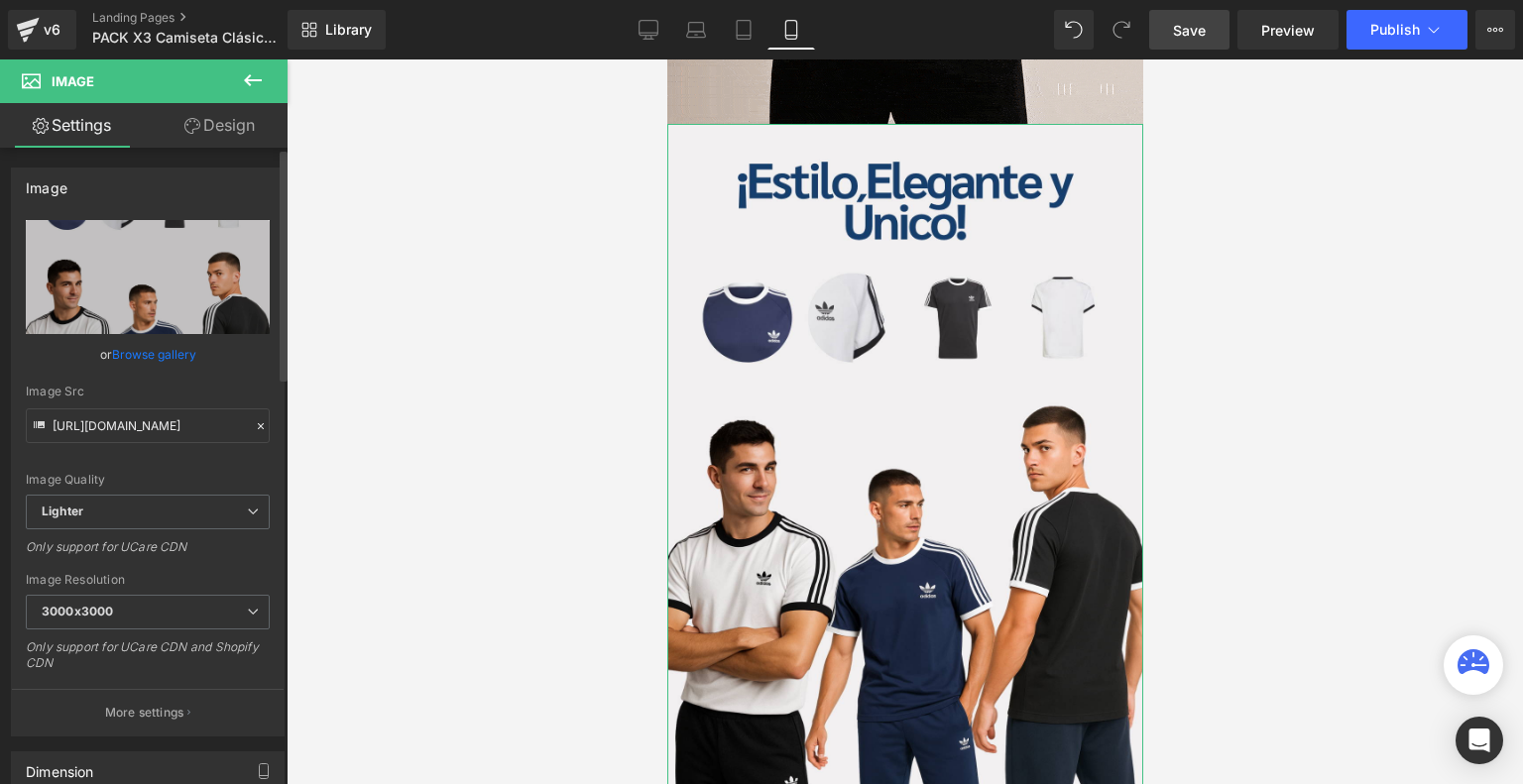 click on "Browse gallery" at bounding box center [154, 354] 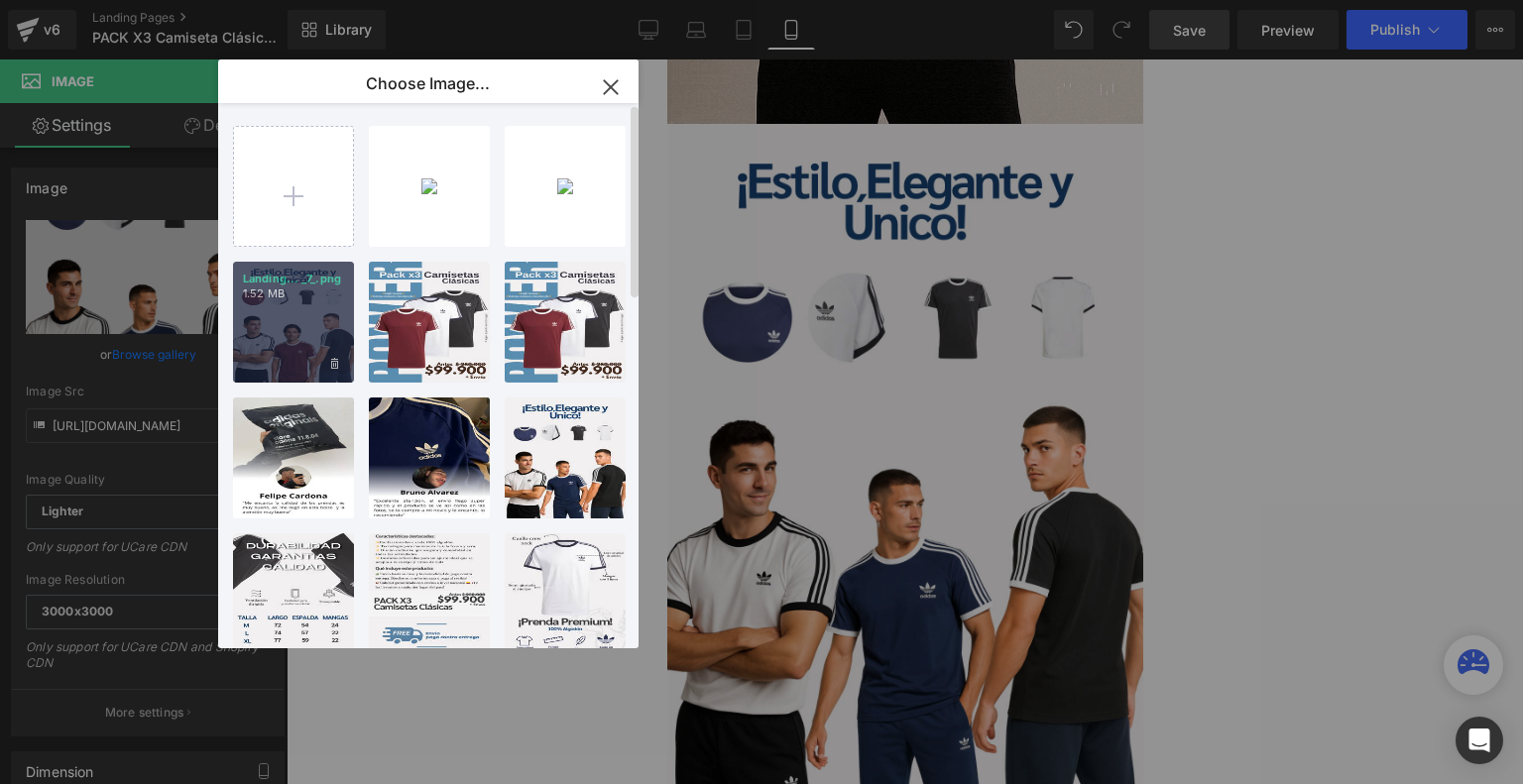 click on "Landing... _7_.png 1.52 MB" at bounding box center [293, 322] 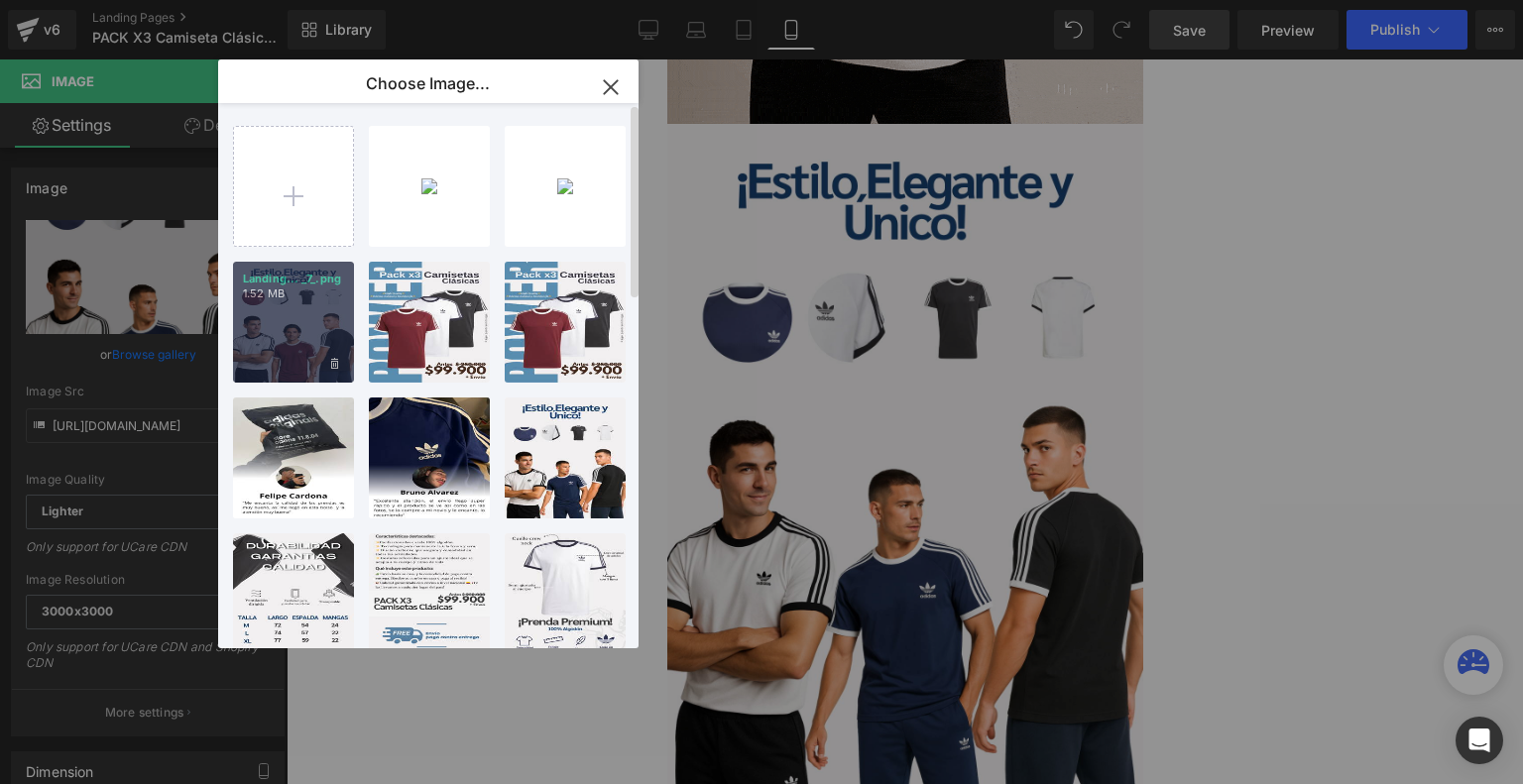 type on "[URL][DOMAIN_NAME]" 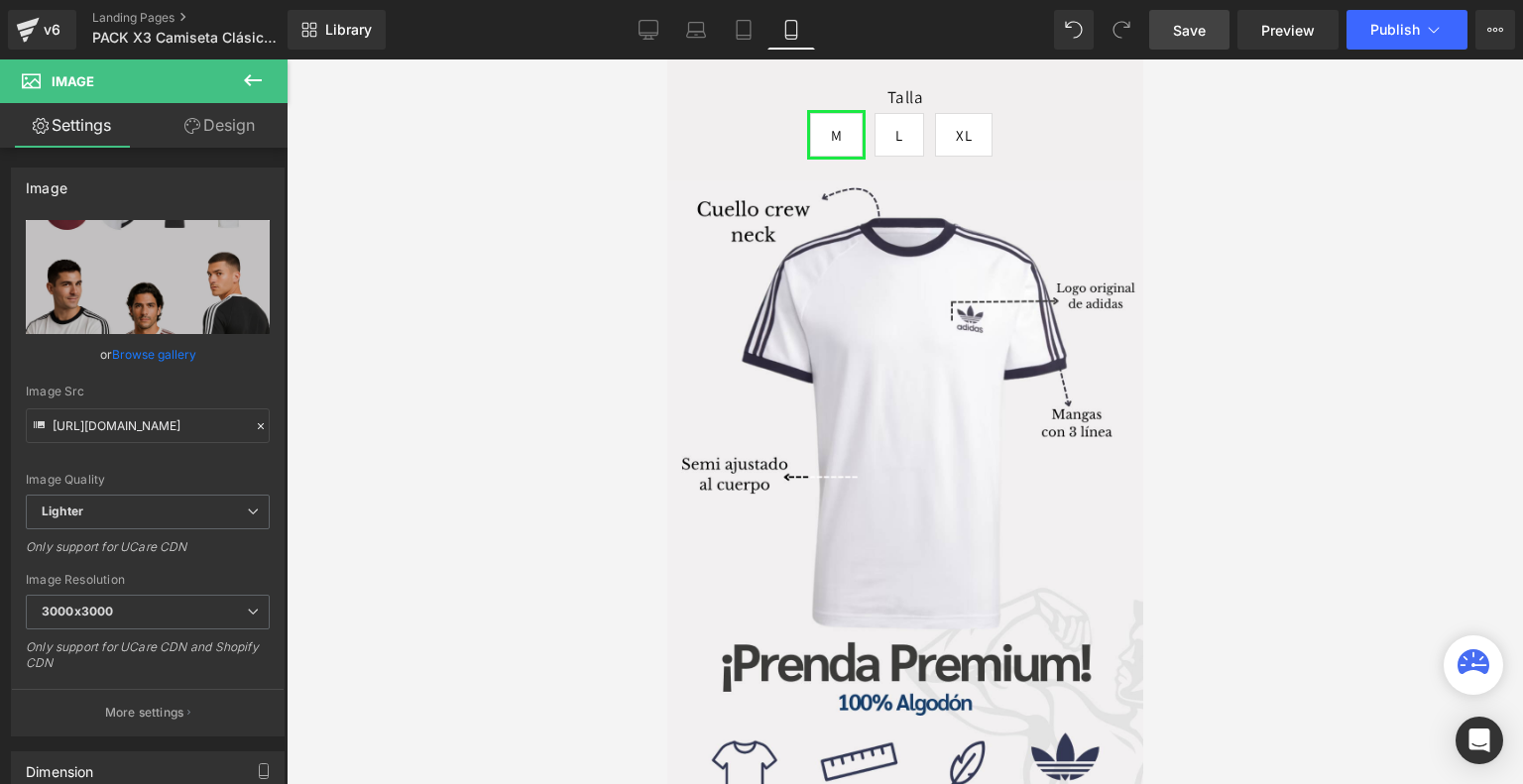 scroll, scrollTop: 662, scrollLeft: 0, axis: vertical 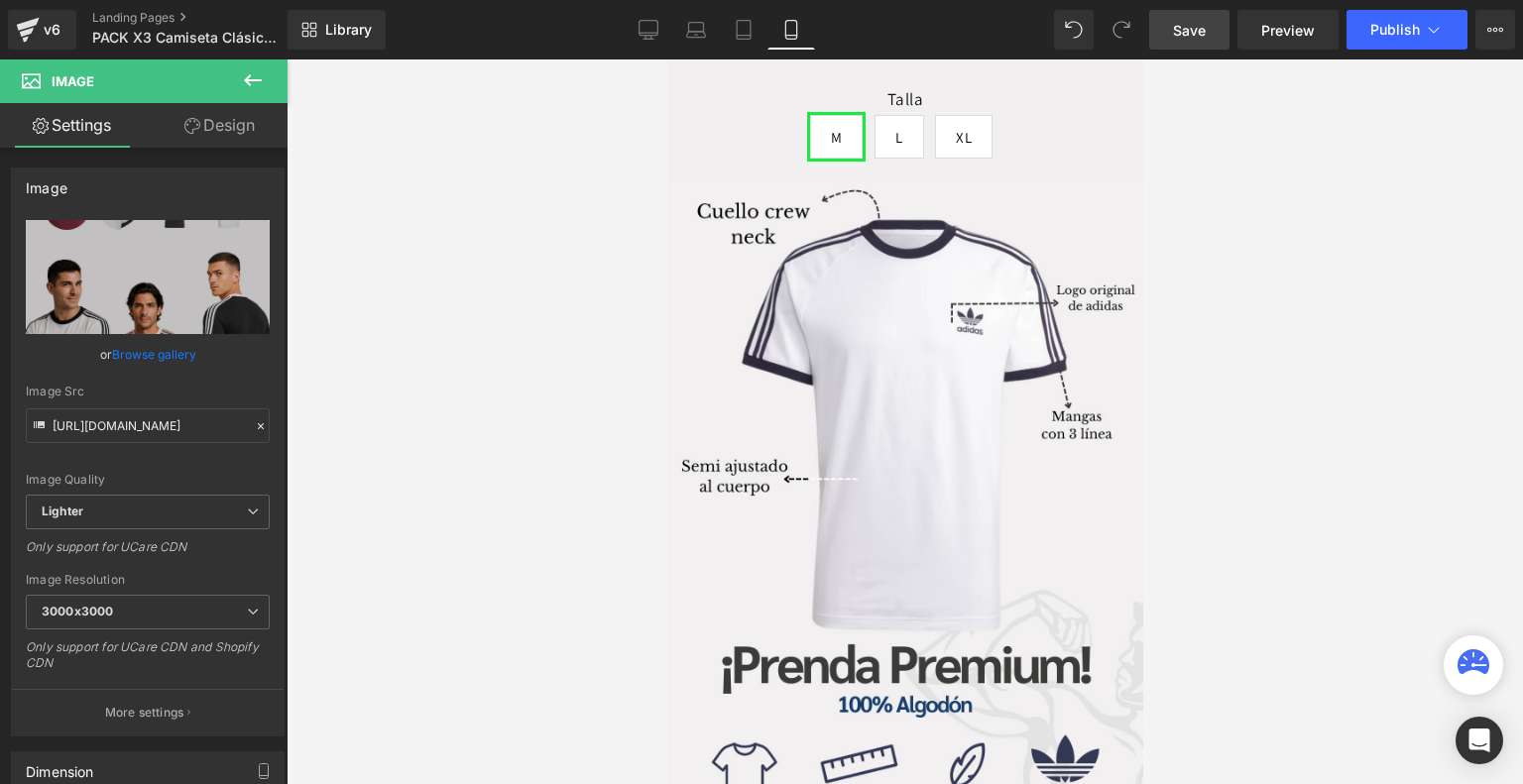 click on "Save" at bounding box center [1189, 30] 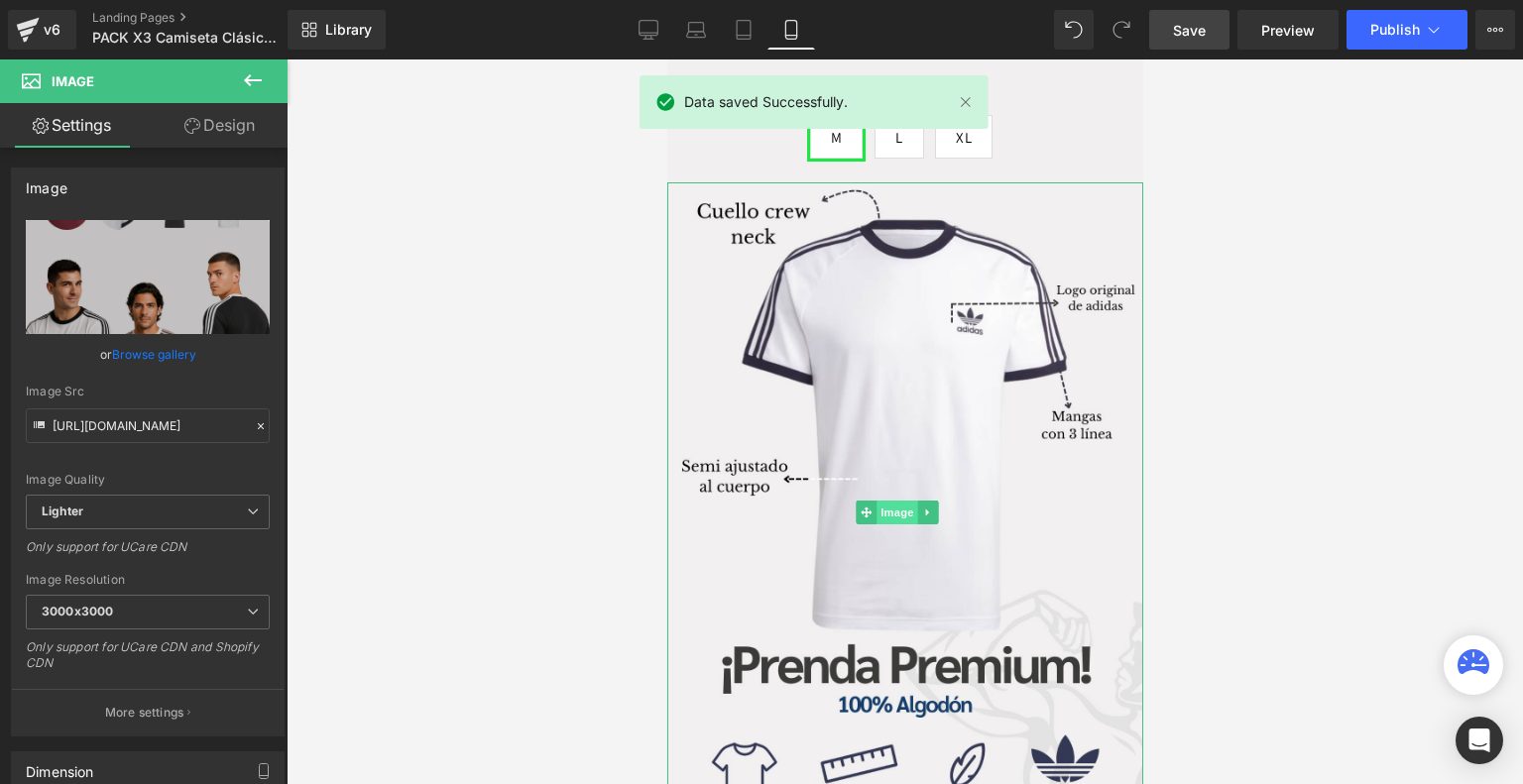 click on "Image" at bounding box center [897, 512] 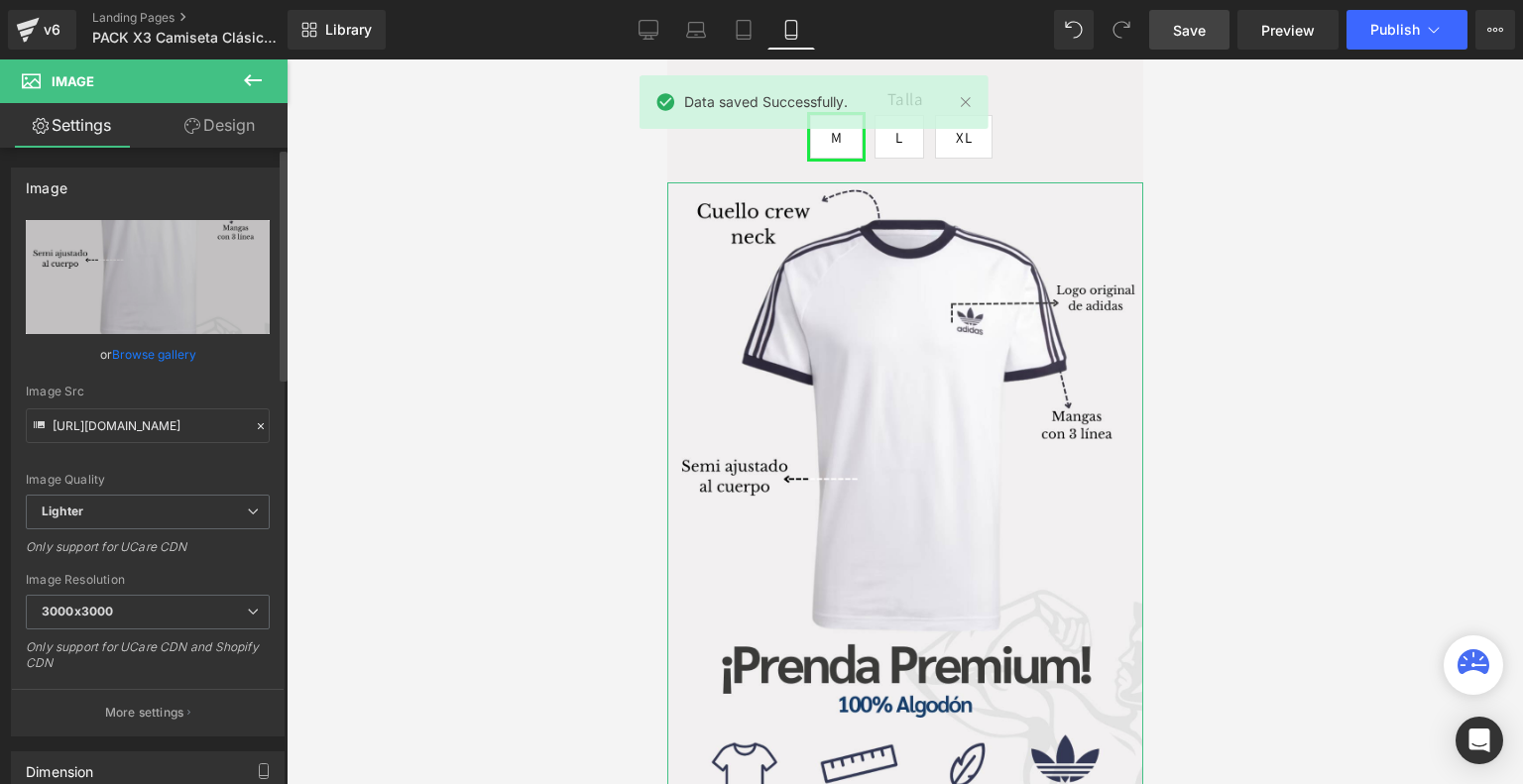click on "Browse gallery" at bounding box center (154, 354) 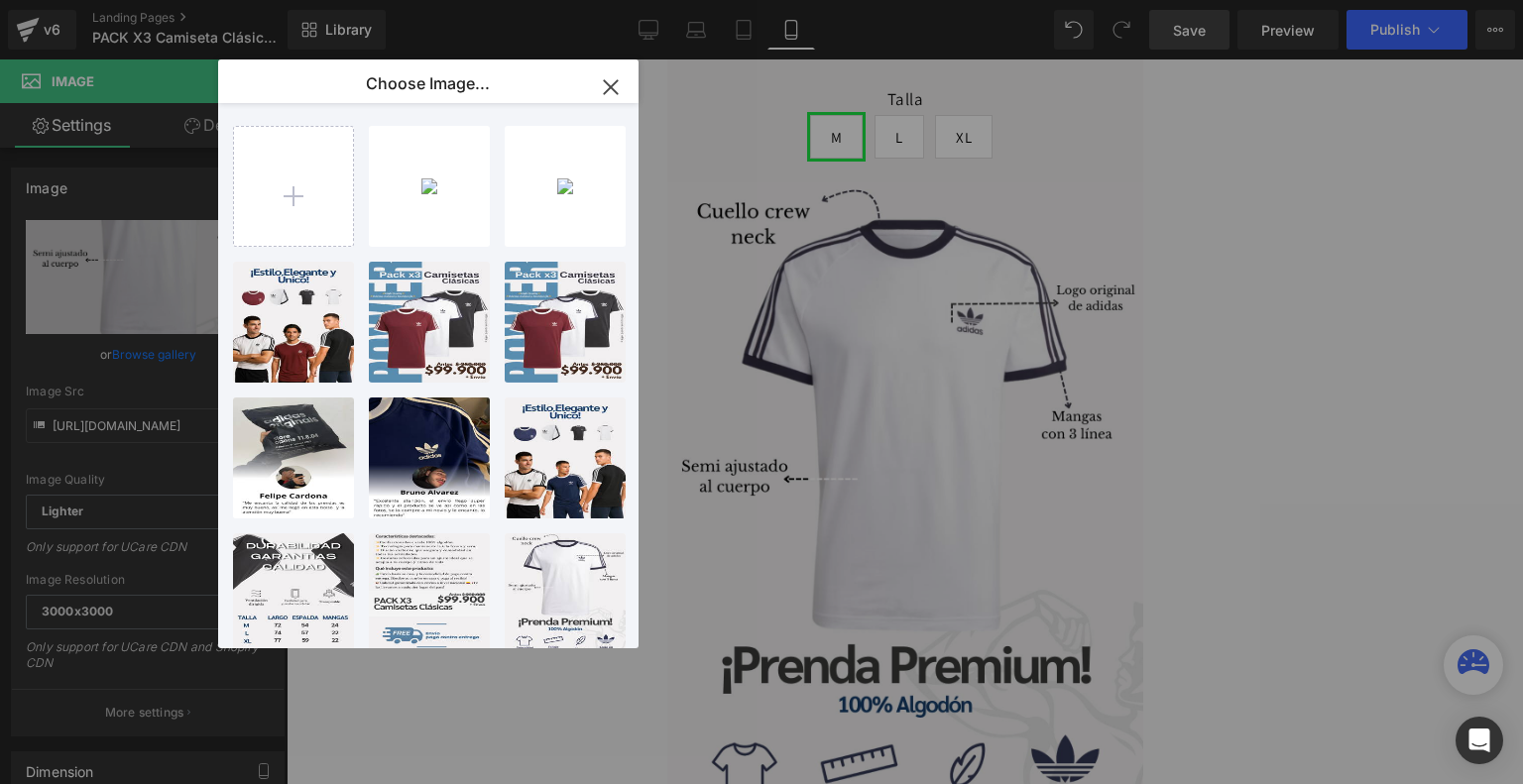 type on "C:\fakepath\Landing Agape (8).png" 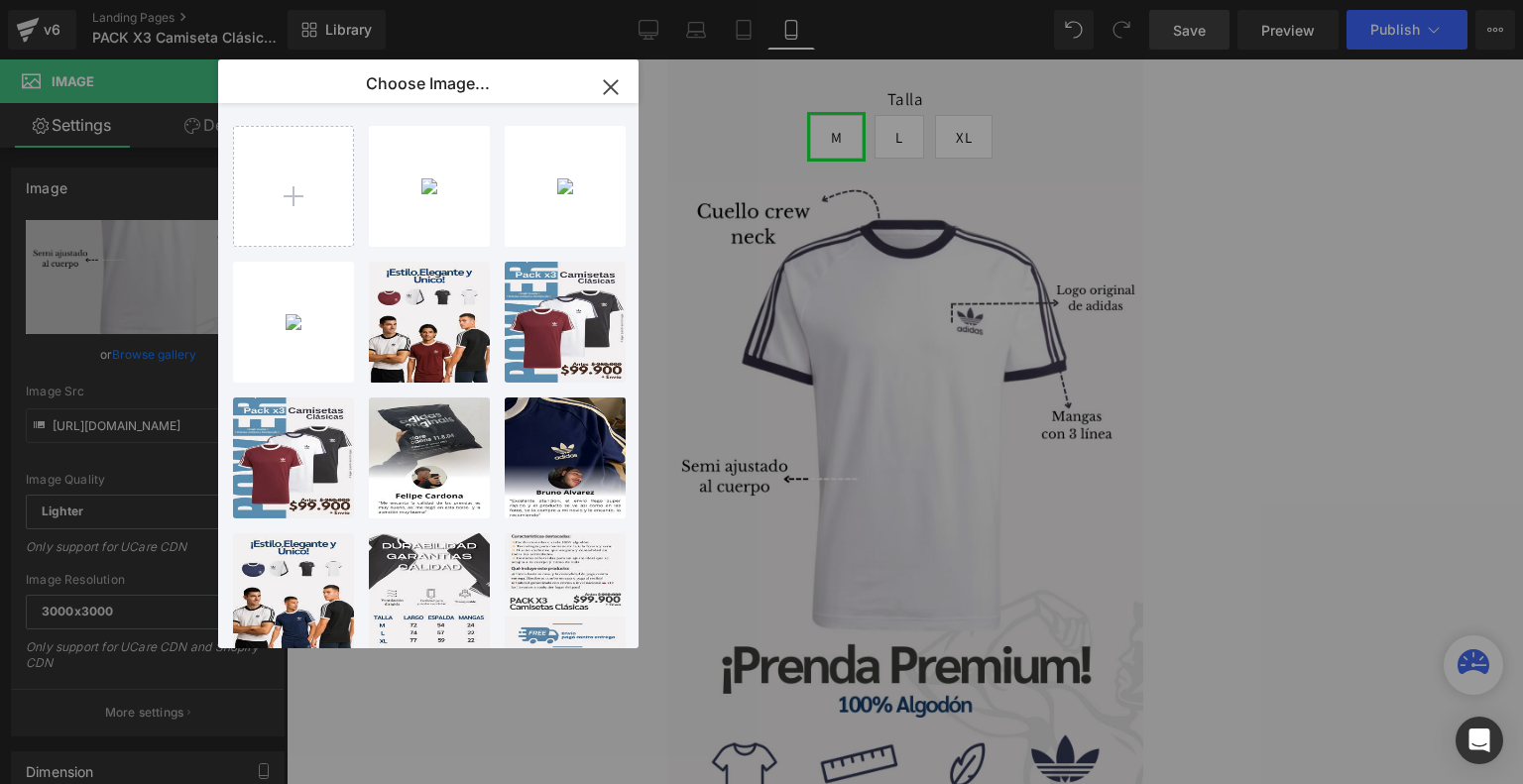 click 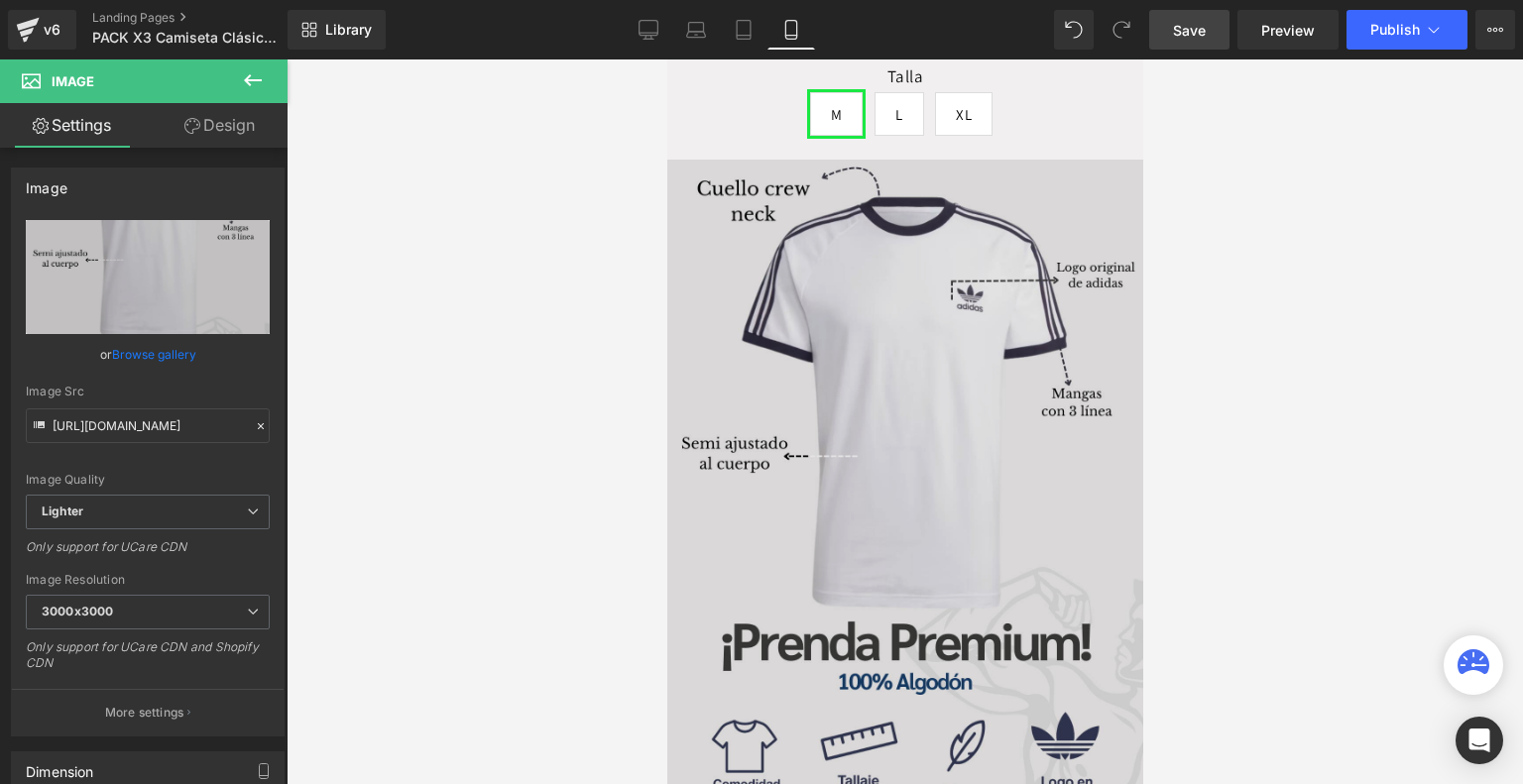 scroll, scrollTop: 741, scrollLeft: 0, axis: vertical 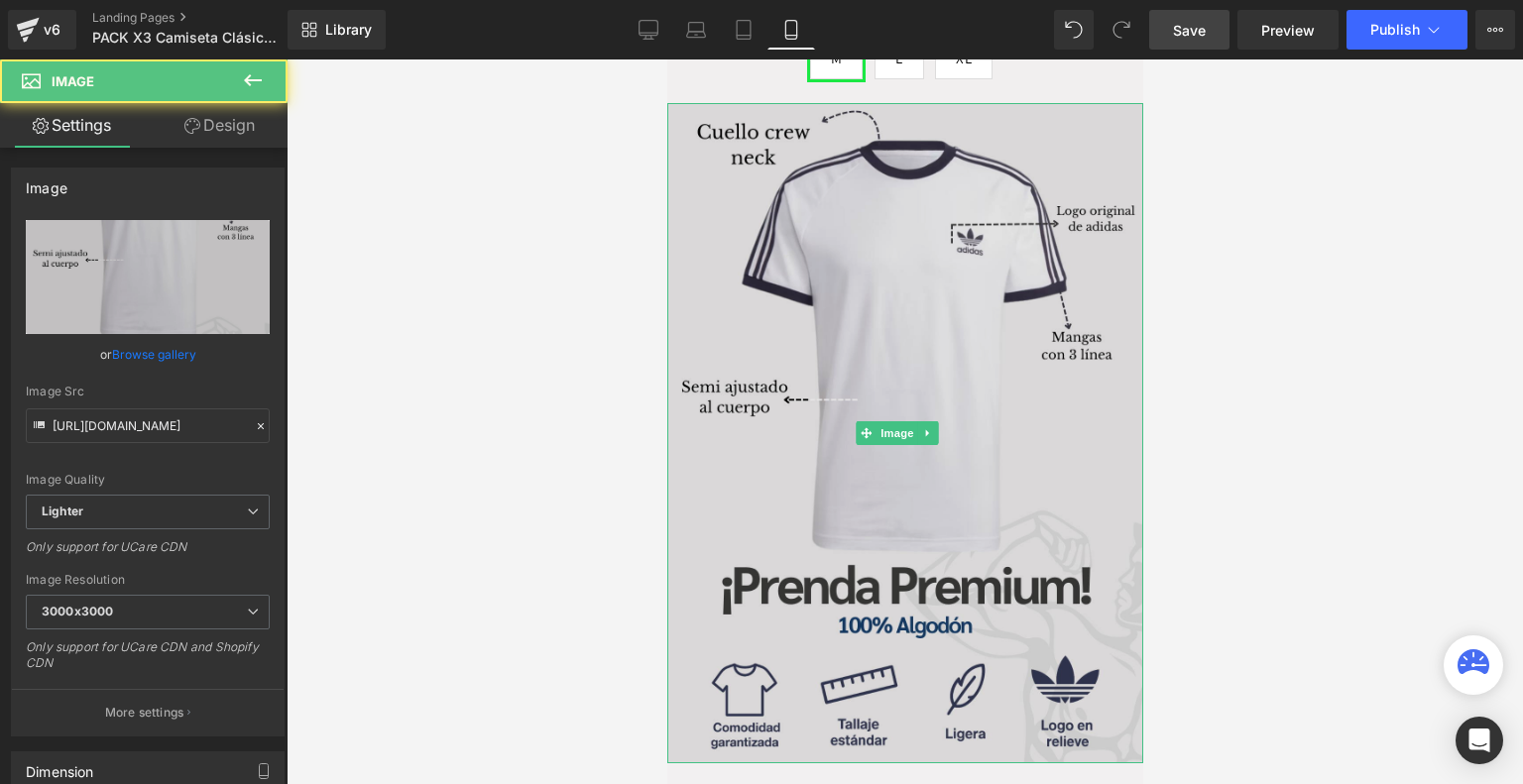 click on "Image" at bounding box center (904, 433) 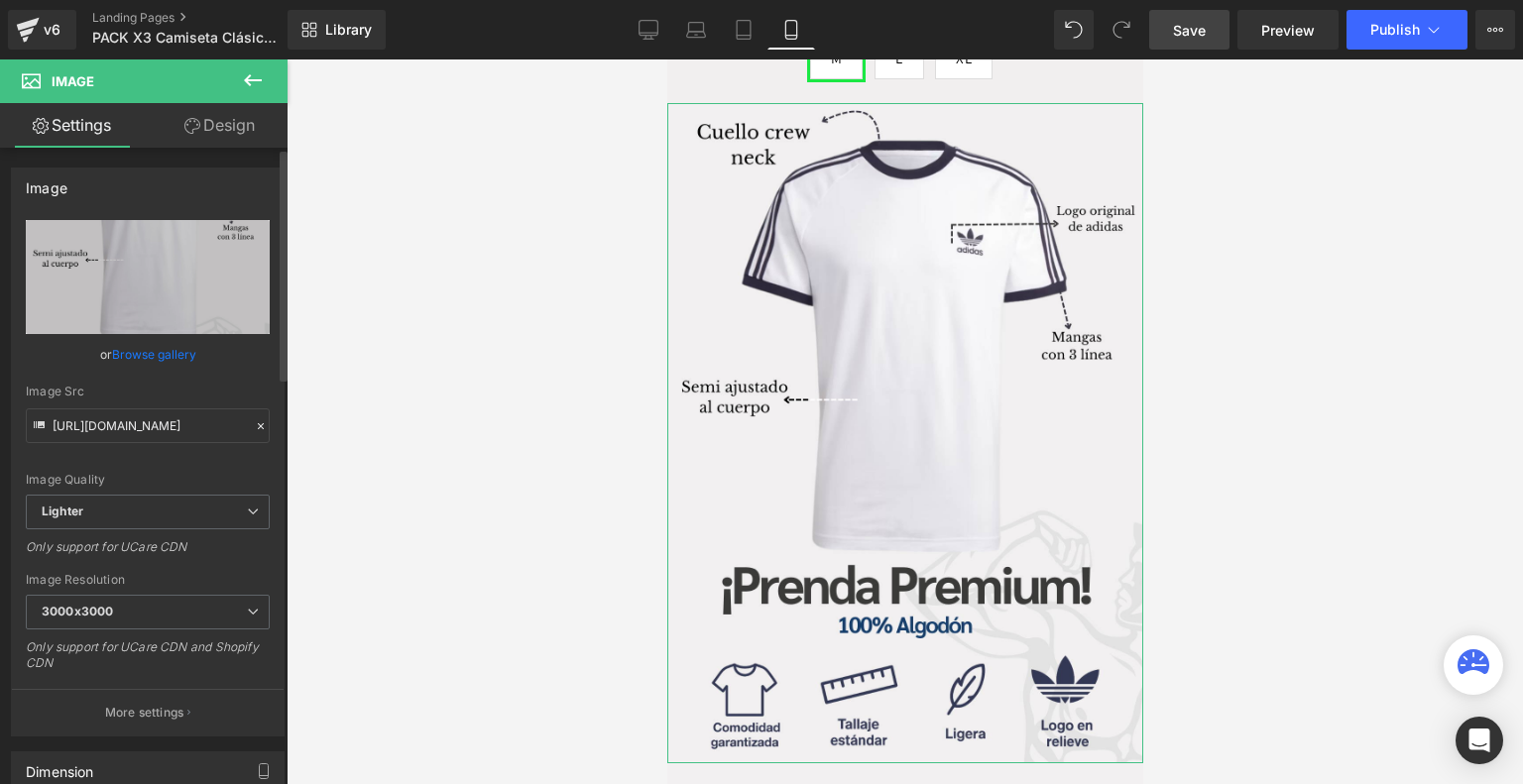 click on "Browse gallery" at bounding box center [154, 354] 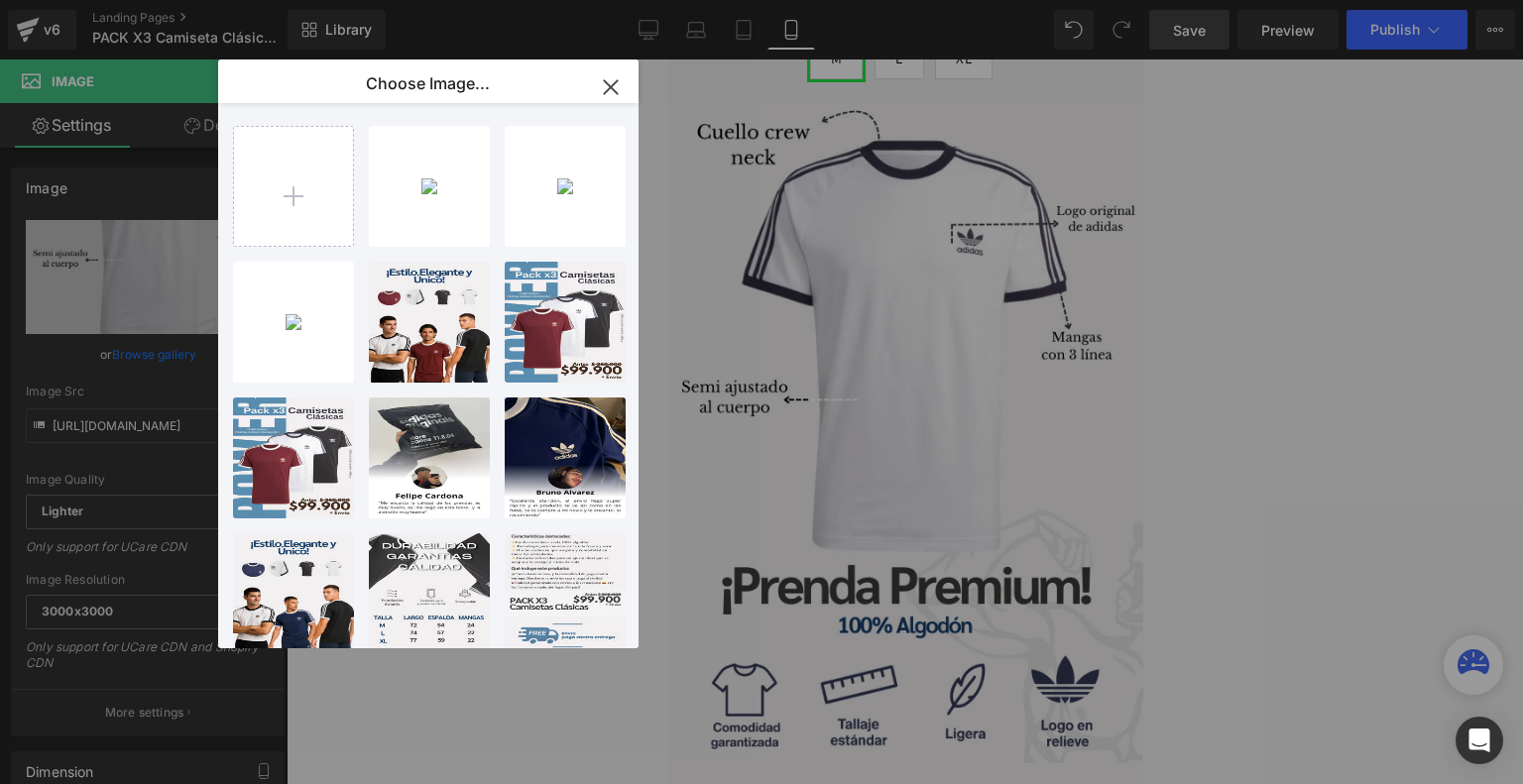 type on "C:\fakepath\Landing Agape (9).png" 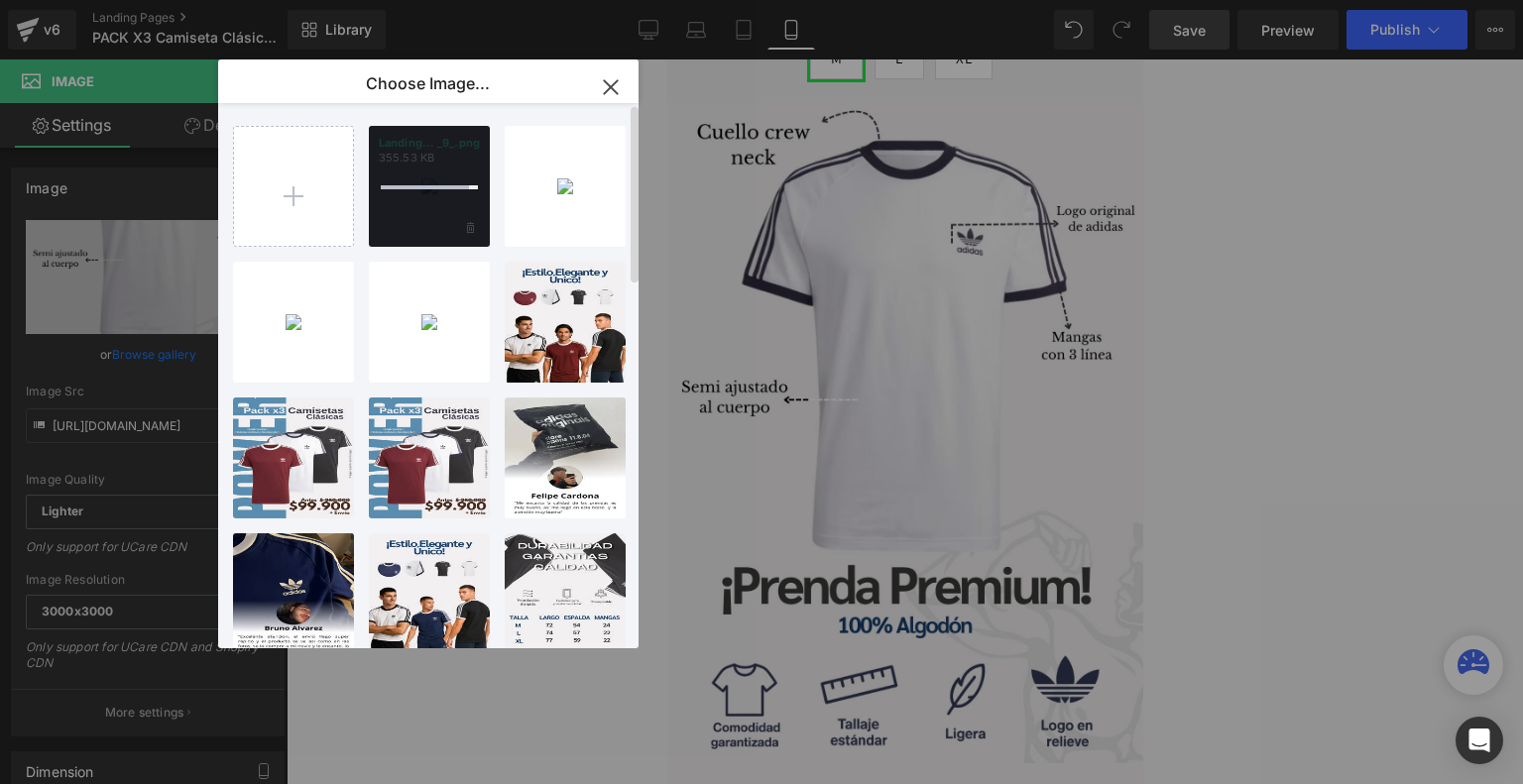 type 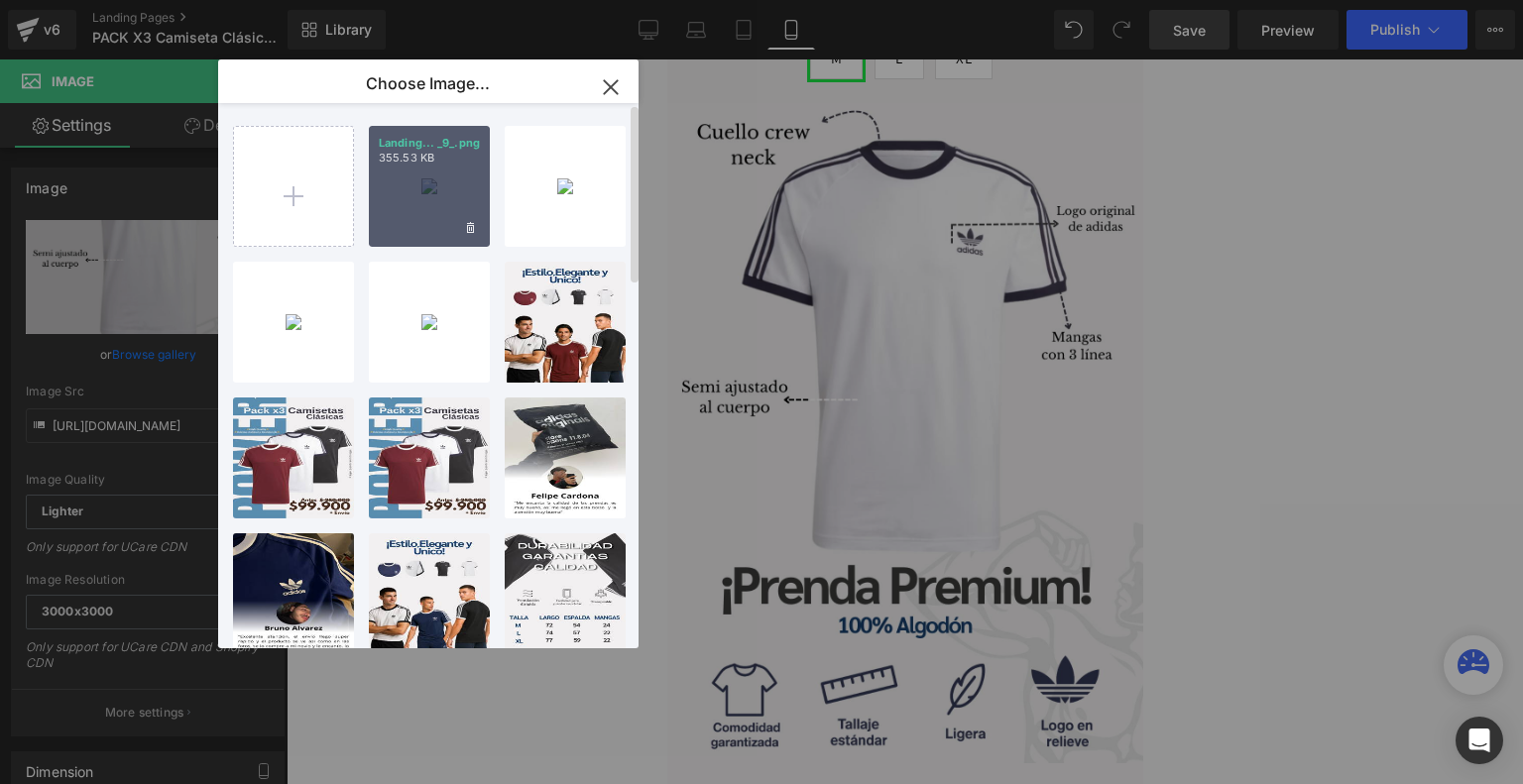 click on "Landing... _9_.png 355.53 KB" at bounding box center [429, 186] 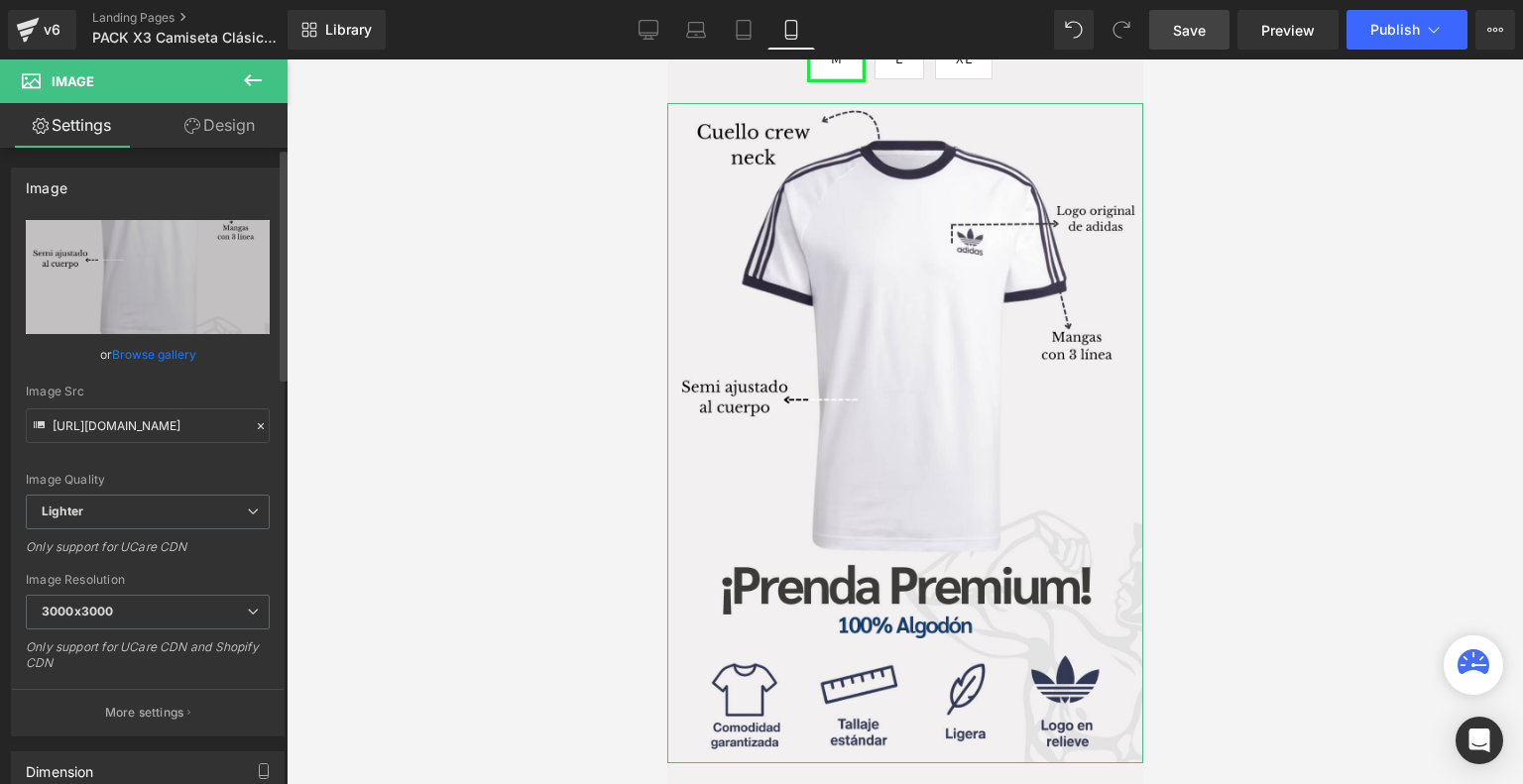 click on "Browse gallery" at bounding box center (154, 354) 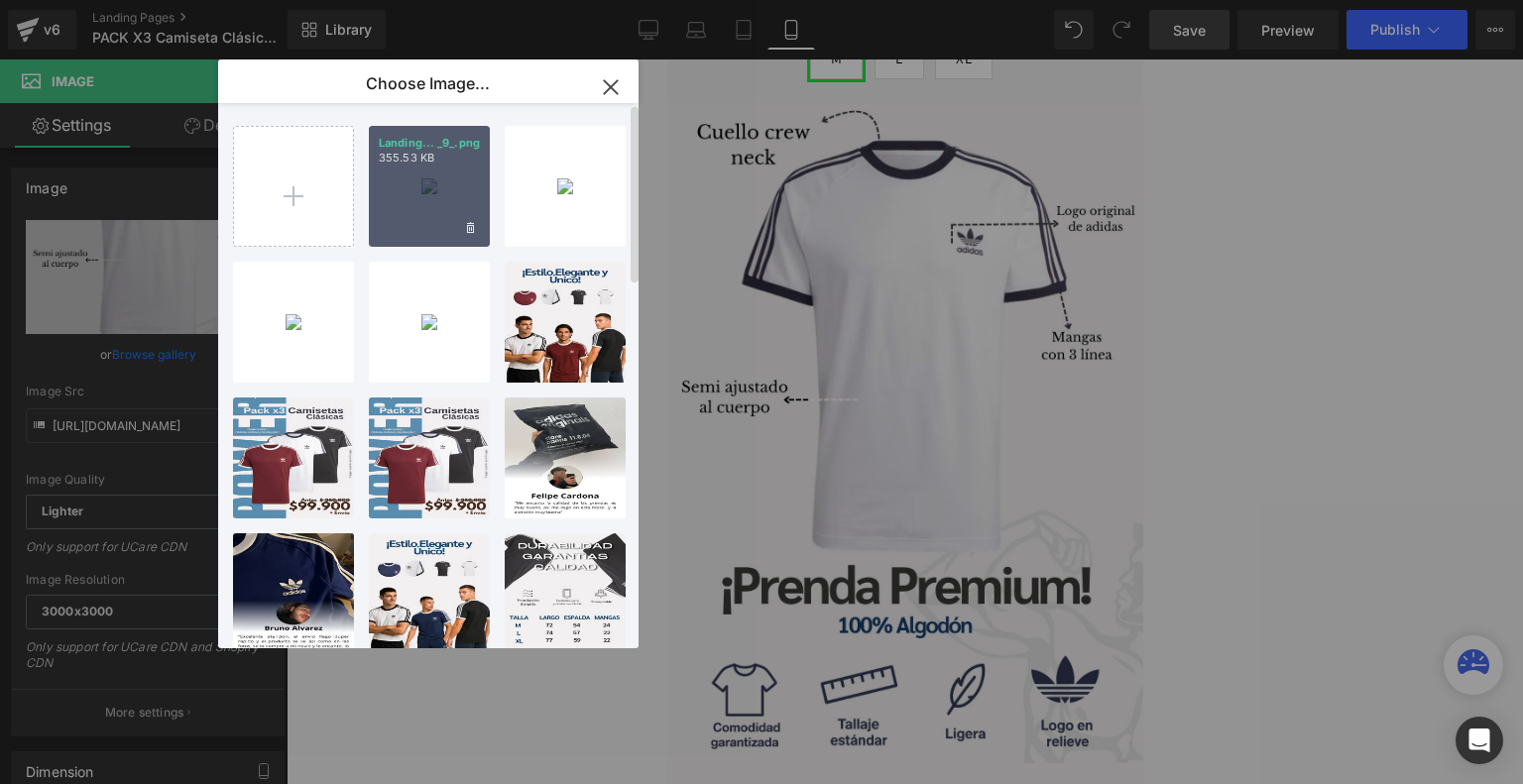 click on "Landing... _9_.png 355.53 KB" at bounding box center [429, 186] 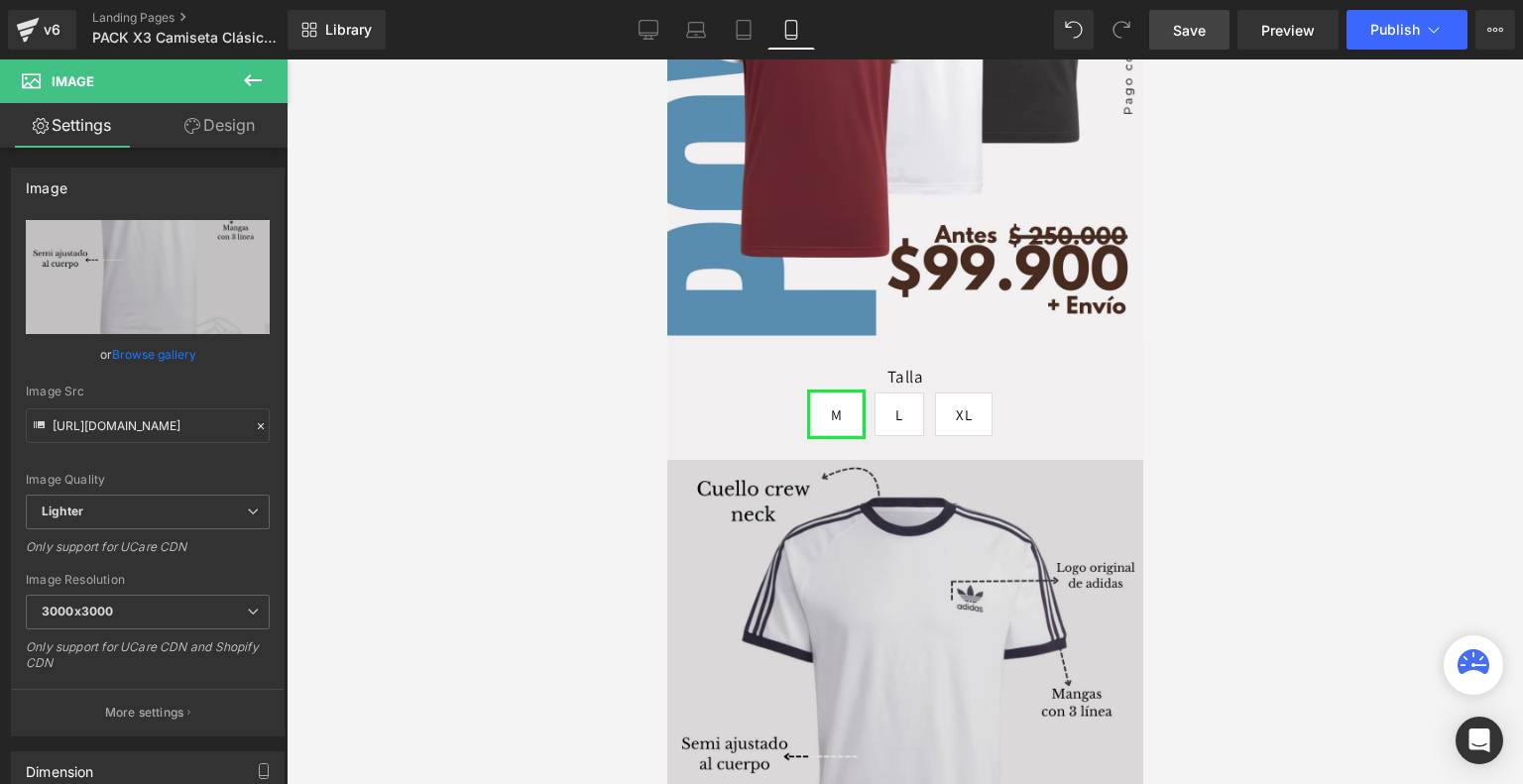 scroll, scrollTop: 0, scrollLeft: 0, axis: both 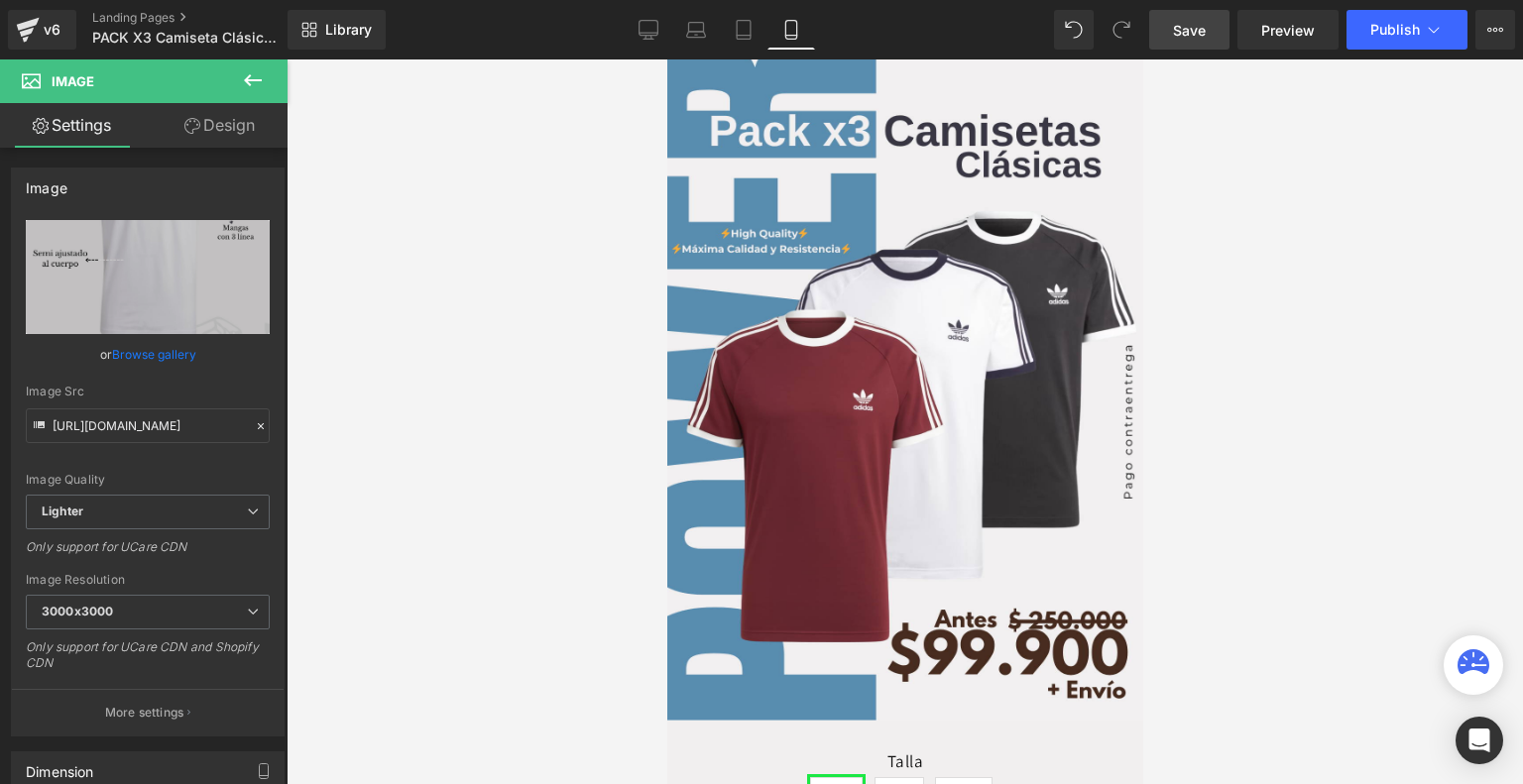 click on "Save" at bounding box center (1189, 30) 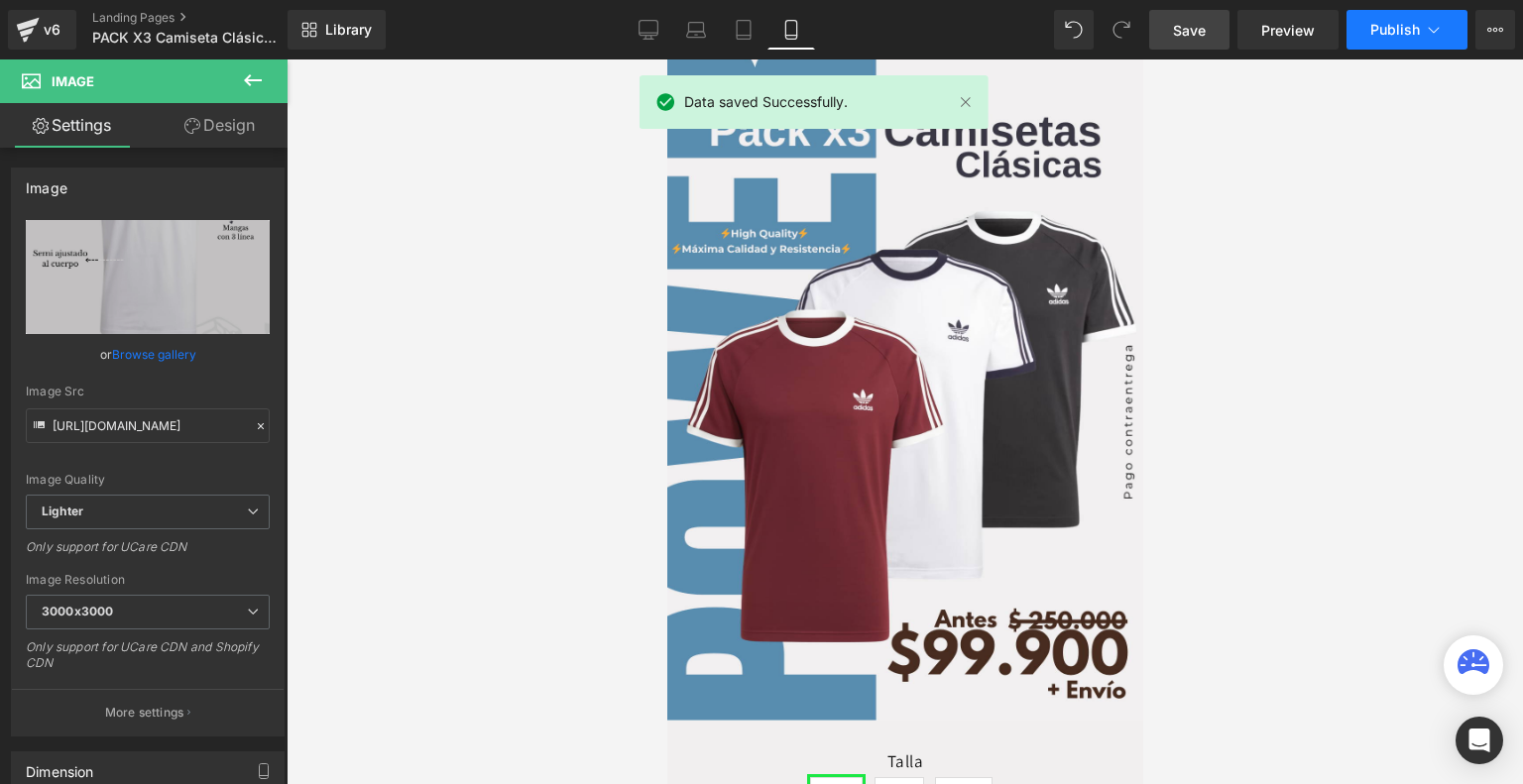click on "Publish" at bounding box center [1395, 30] 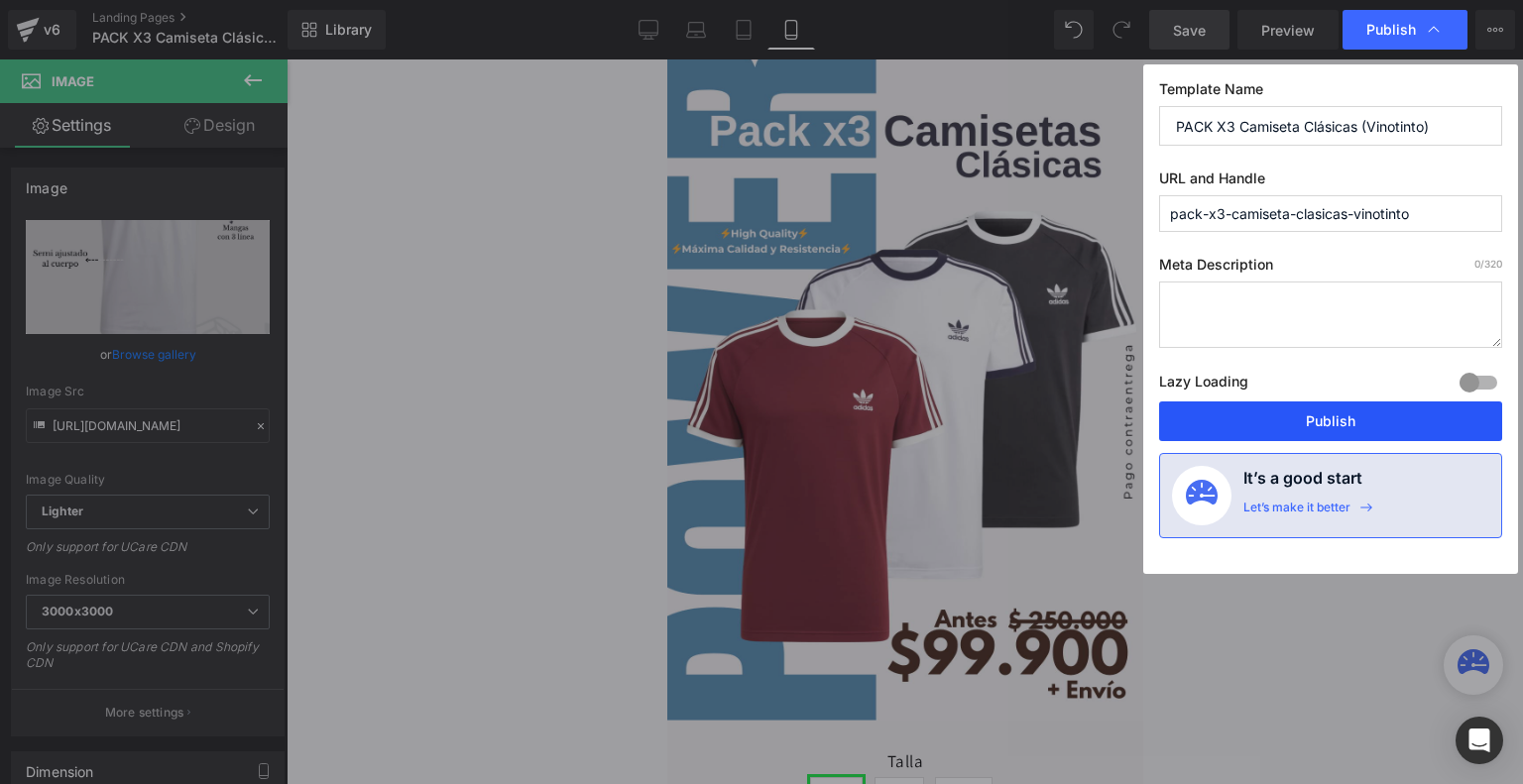 click on "Publish" at bounding box center [1331, 421] 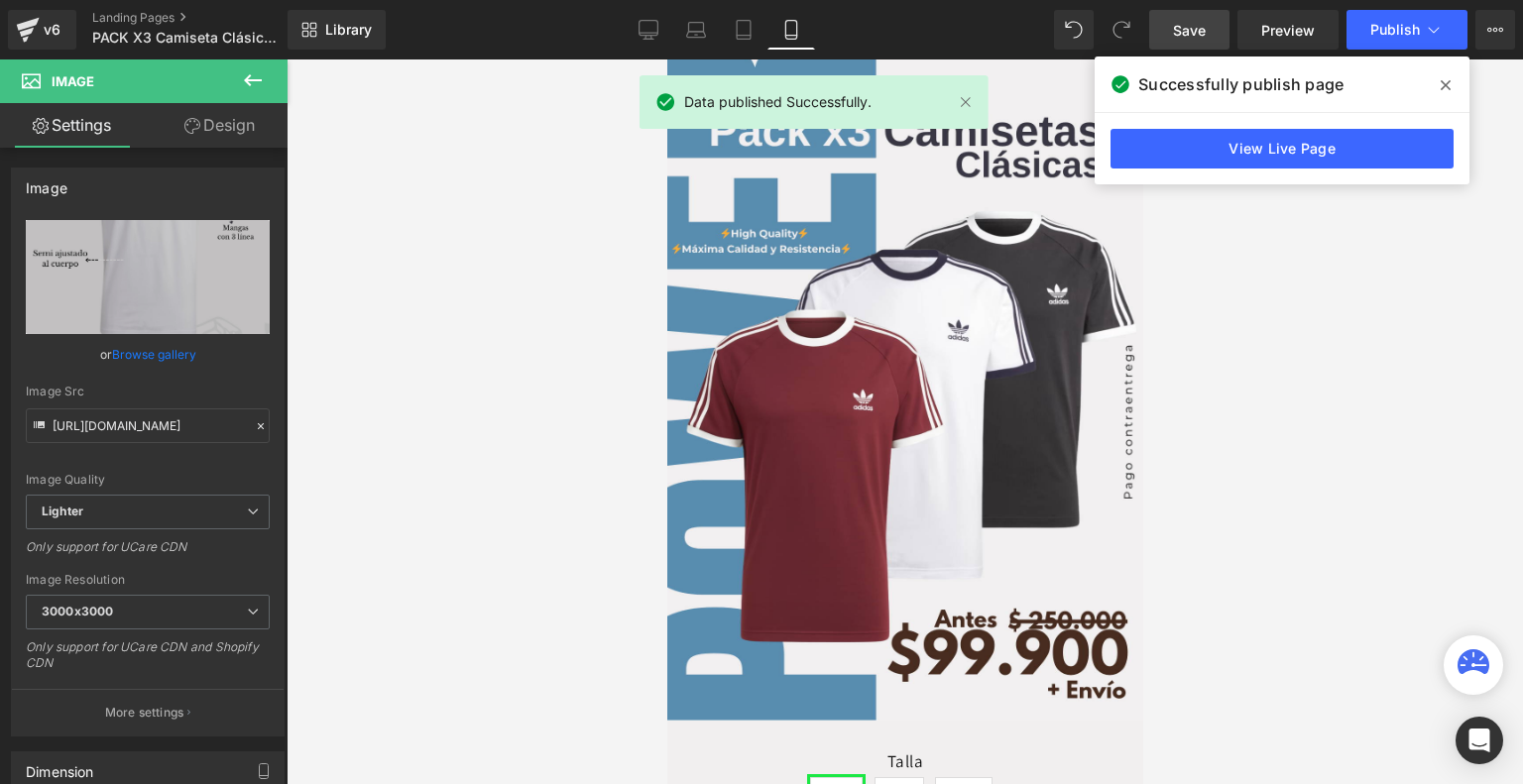 click 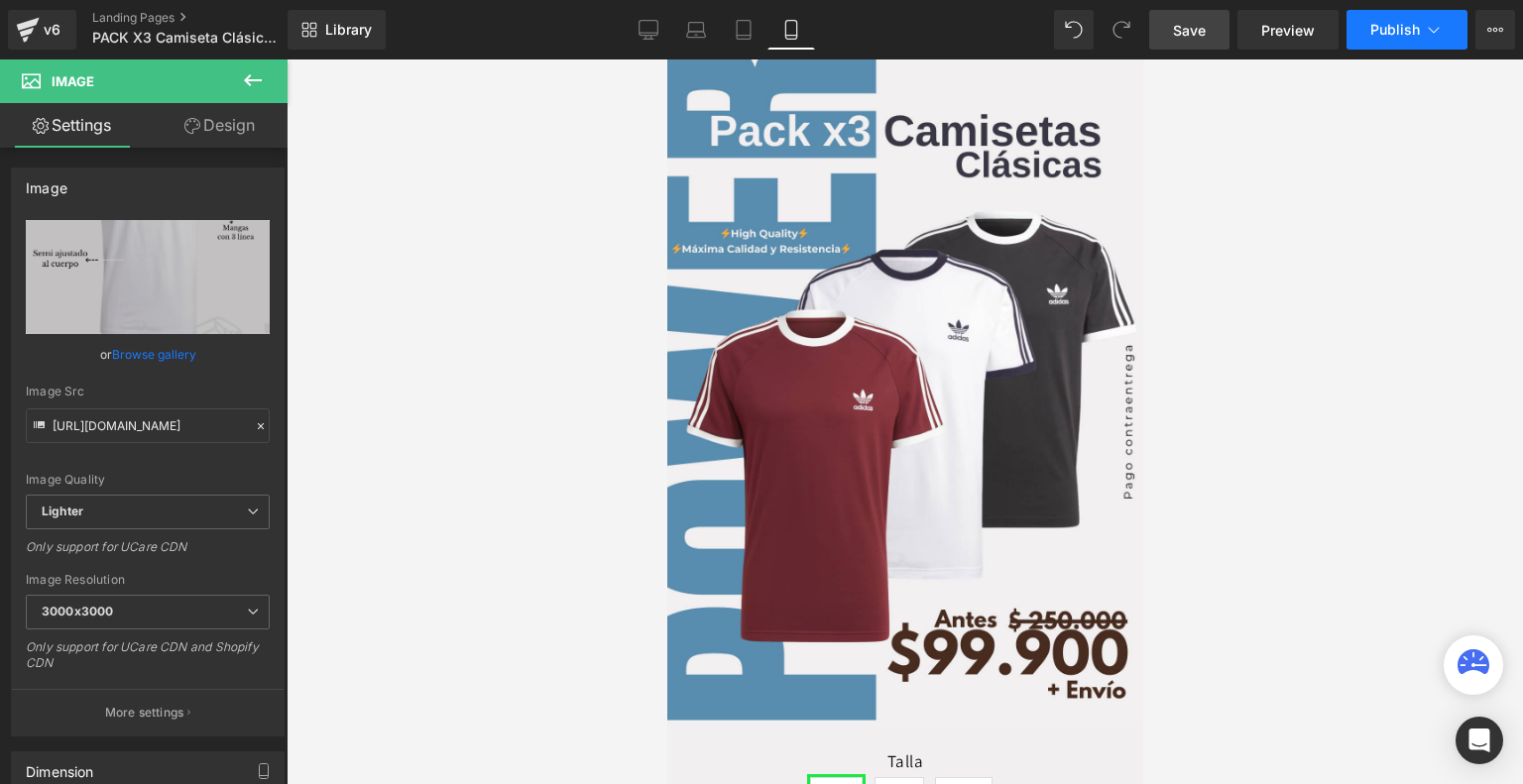 click on "Publish" at bounding box center [1395, 30] 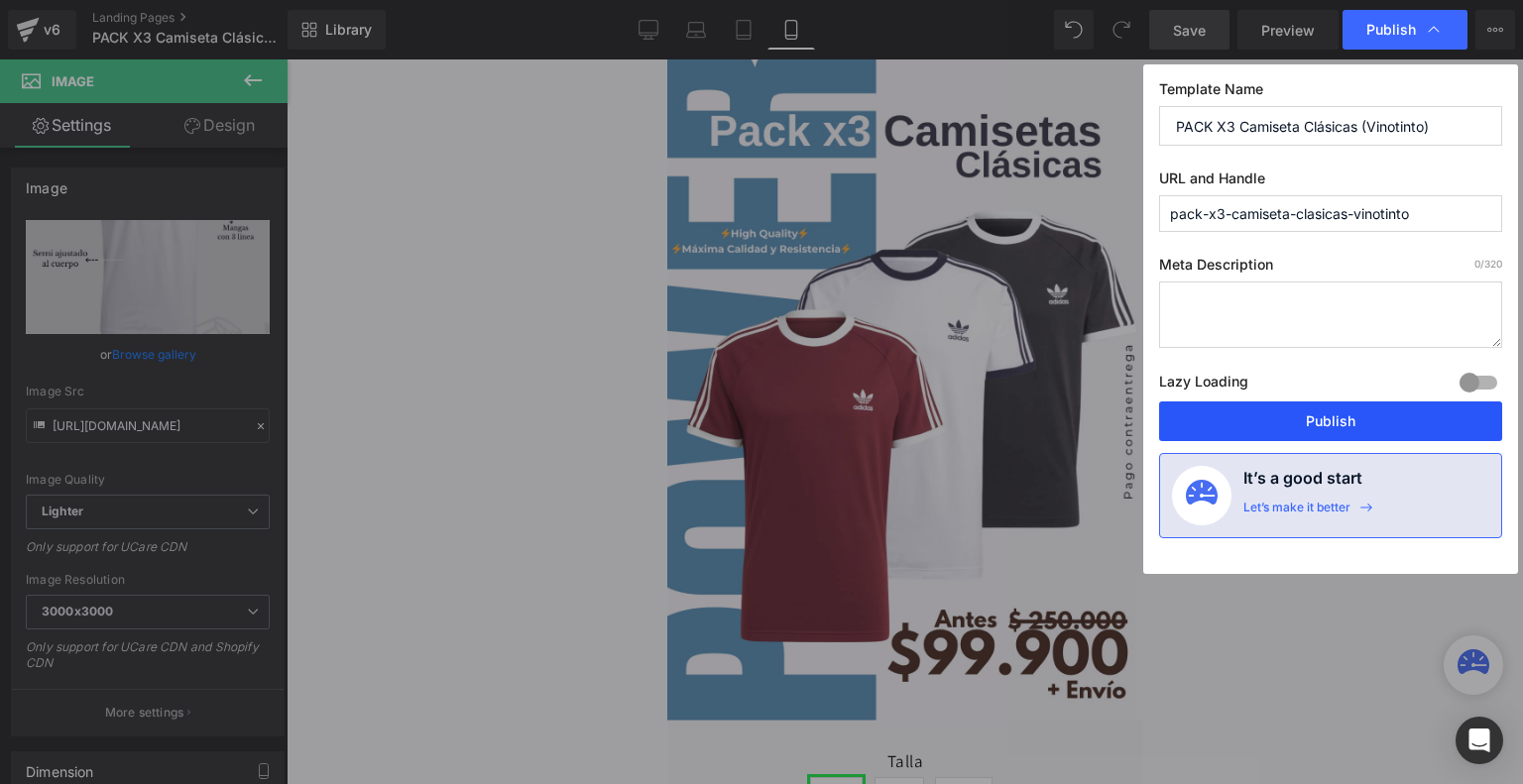 click on "Publish" at bounding box center [1331, 421] 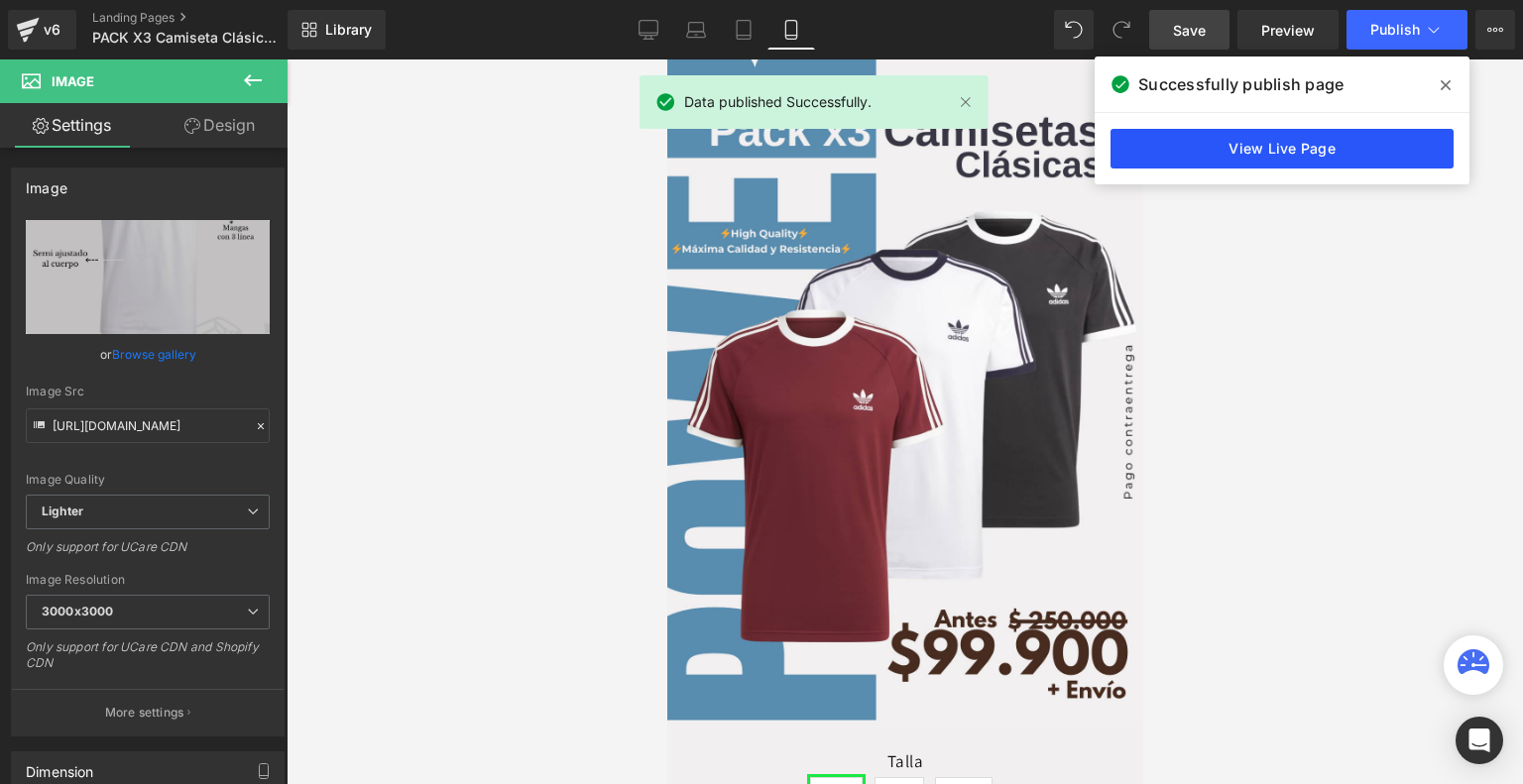 click on "View Live Page" at bounding box center [1282, 149] 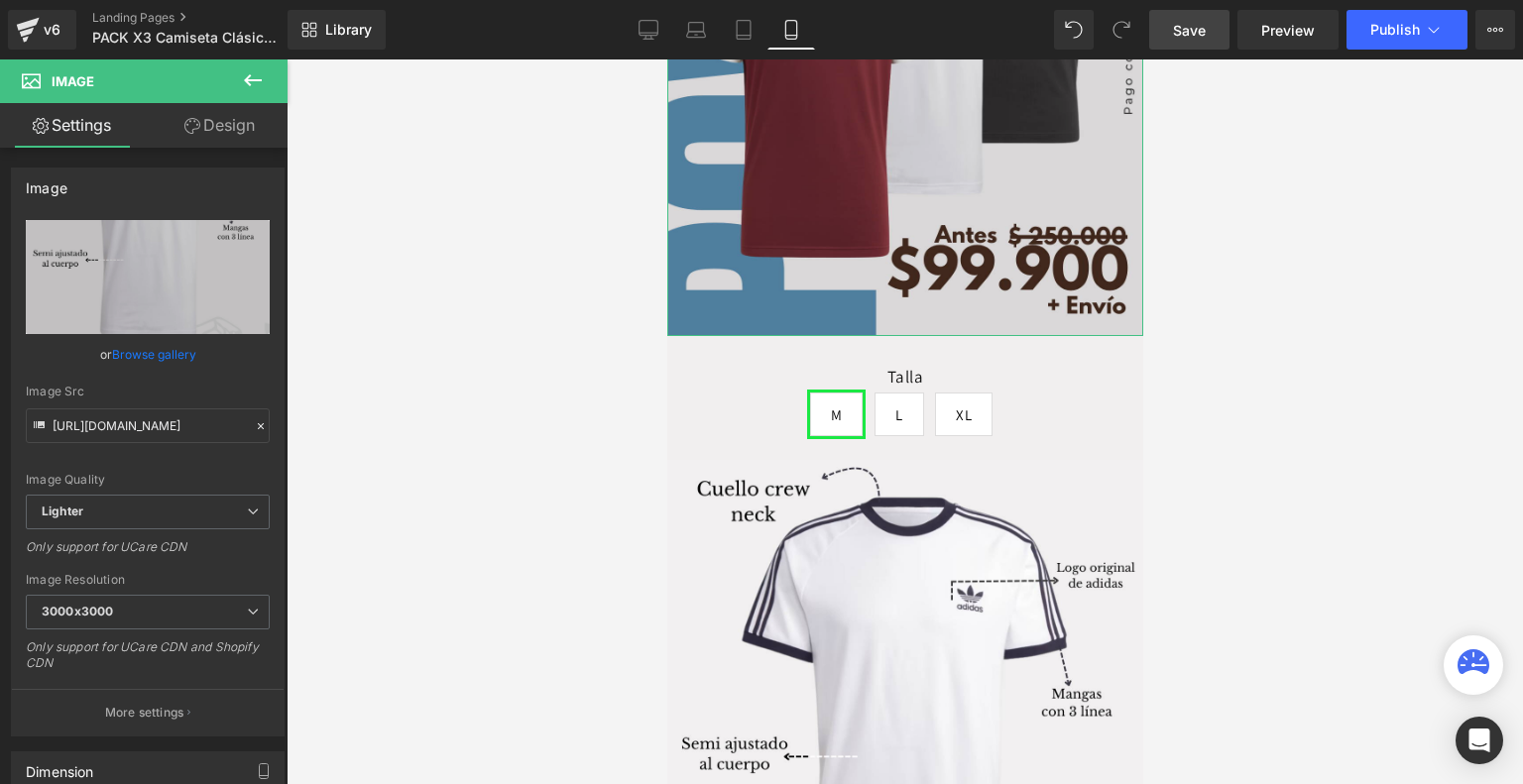 scroll, scrollTop: 416, scrollLeft: 0, axis: vertical 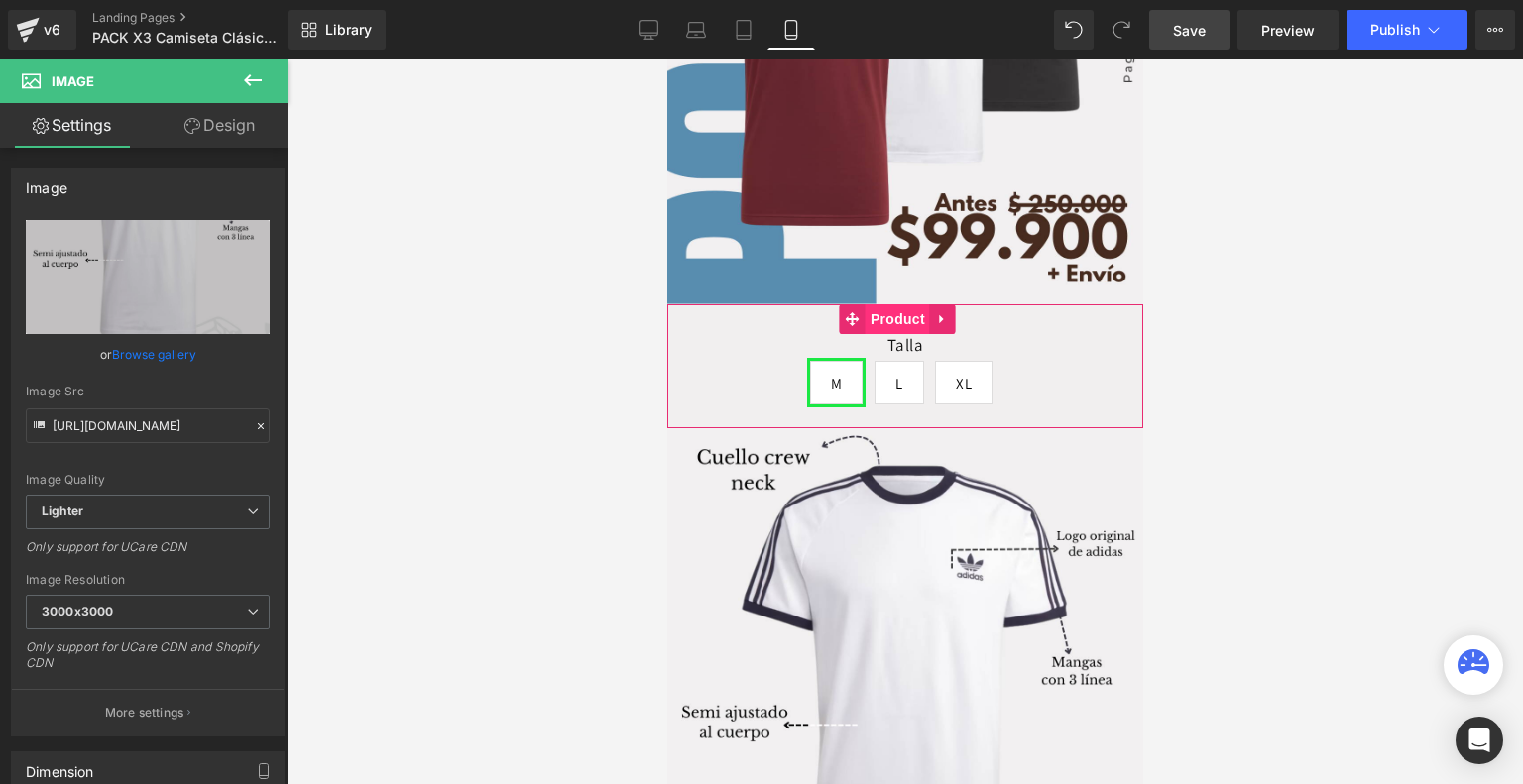 click on "Product" at bounding box center (896, 319) 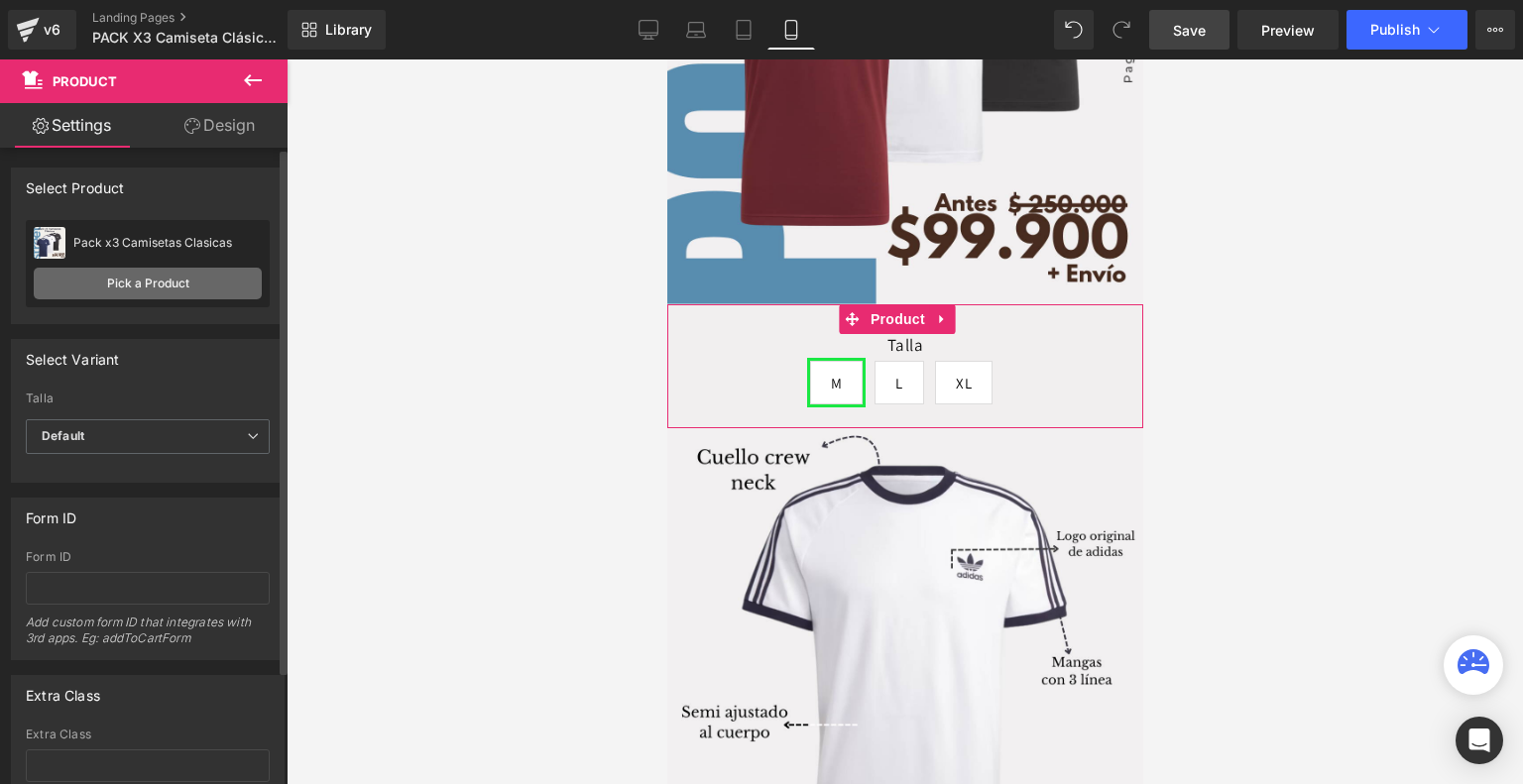 click on "Pick a Product" at bounding box center (148, 283) 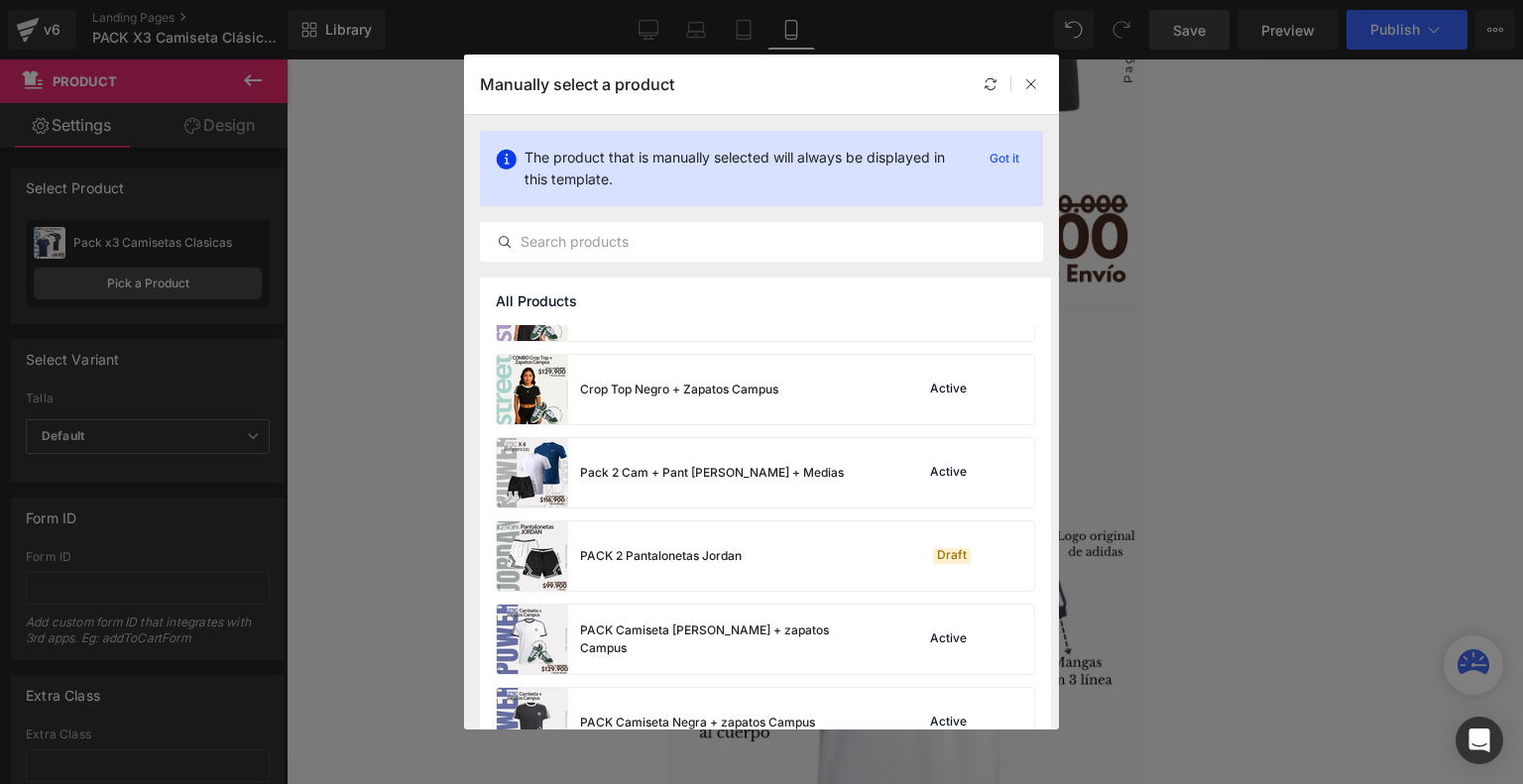 scroll, scrollTop: 432, scrollLeft: 0, axis: vertical 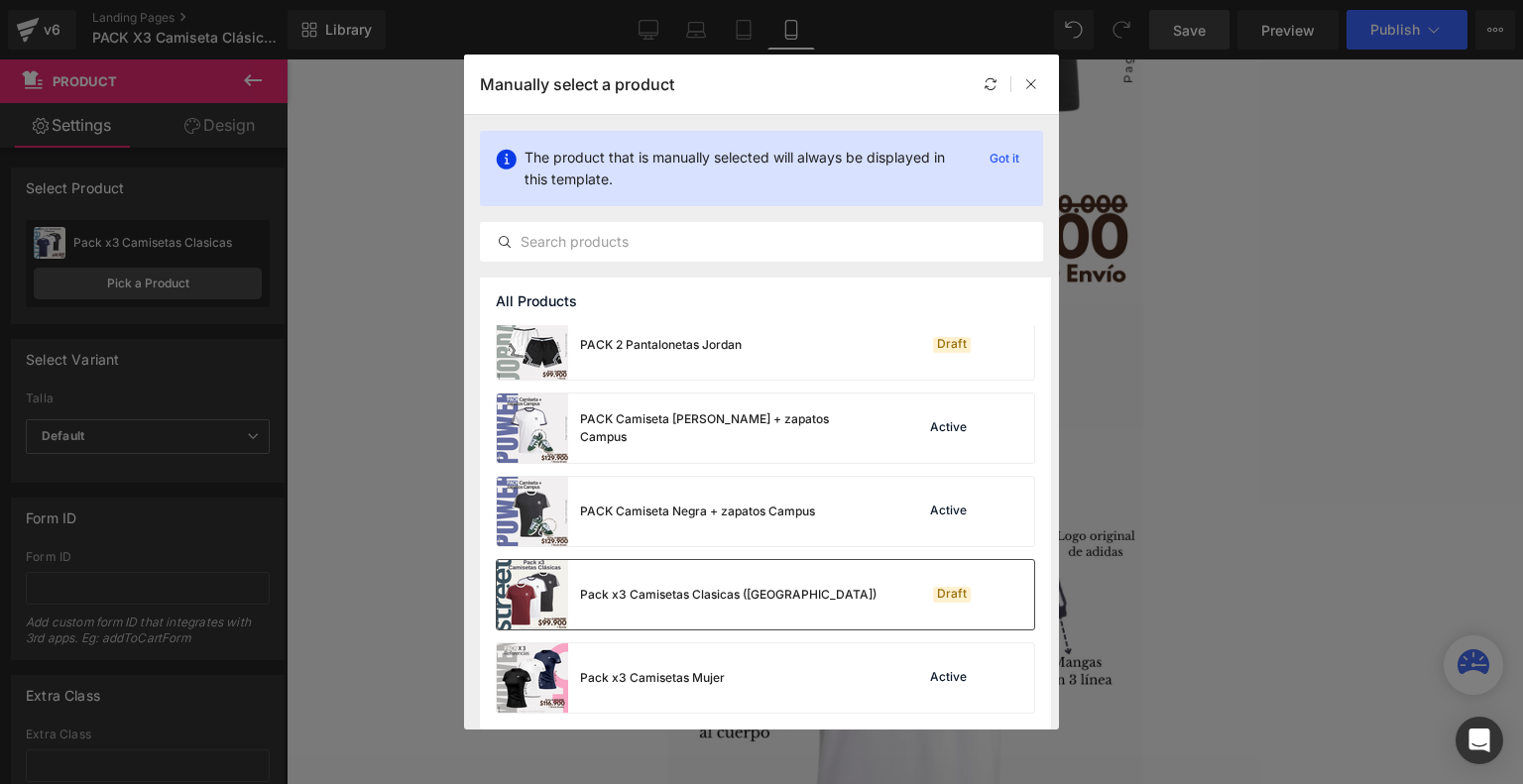 click on "Pack x3 Camisetas Clasicas ([GEOGRAPHIC_DATA])" at bounding box center (728, 595) 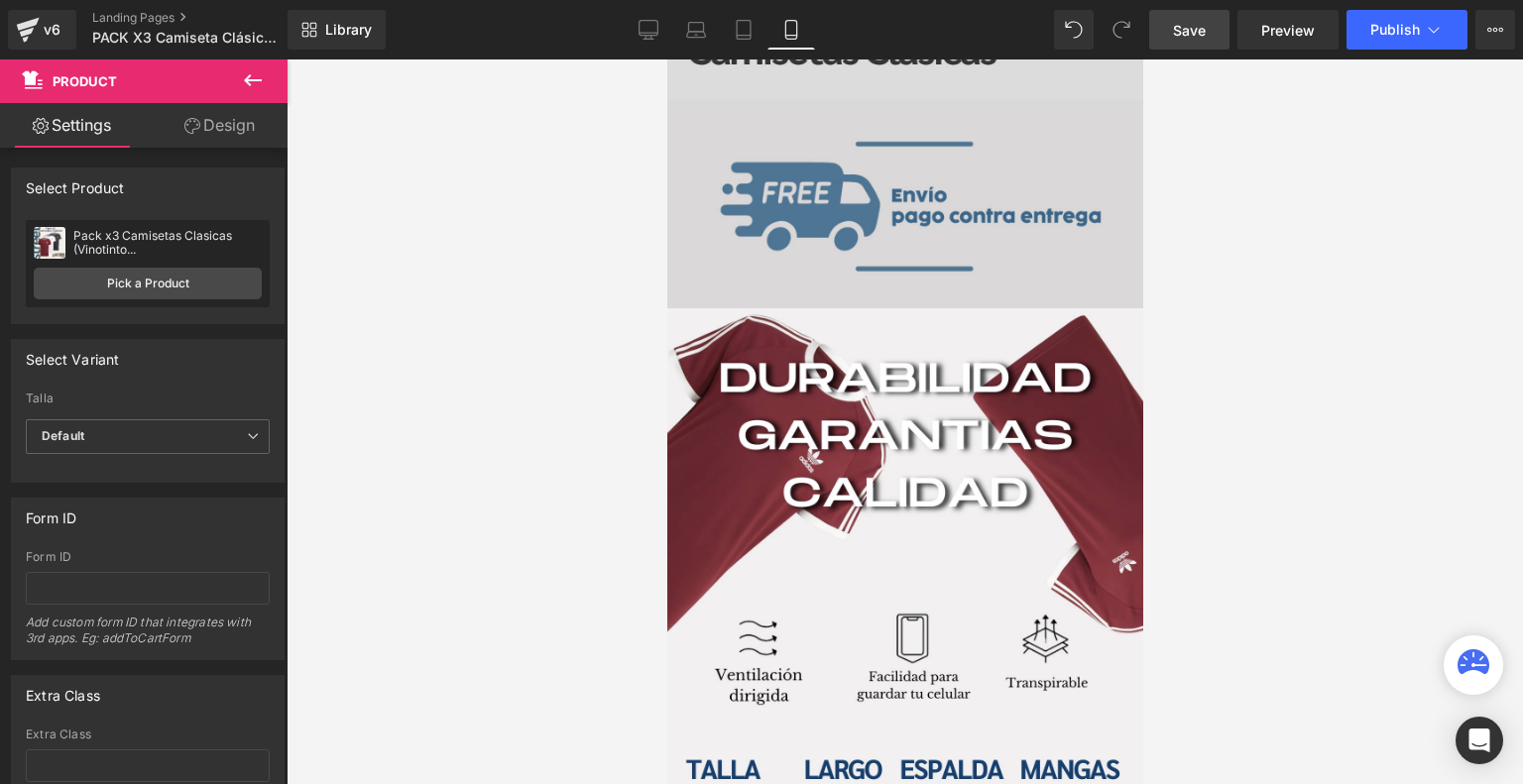 scroll, scrollTop: 3770, scrollLeft: 0, axis: vertical 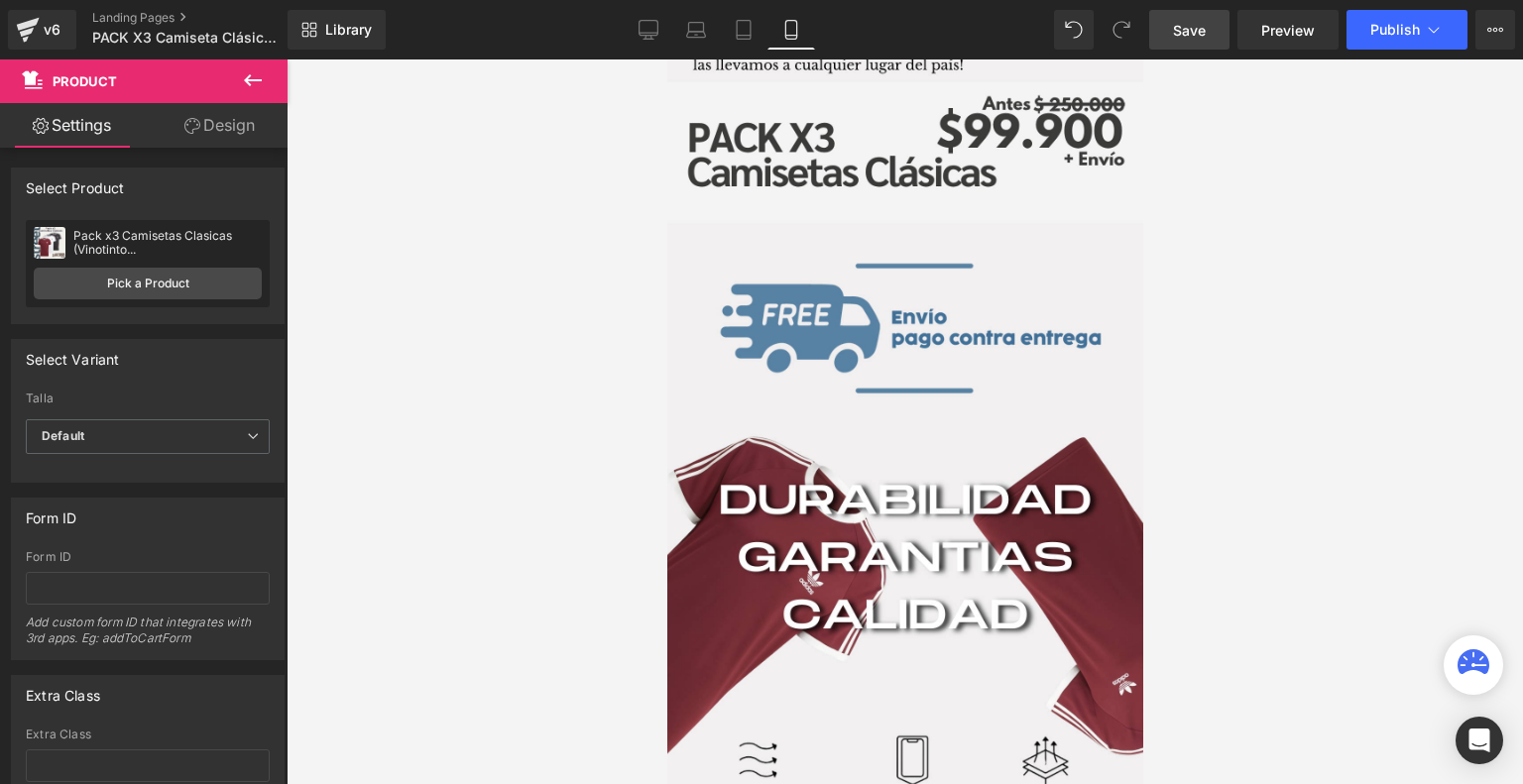 click on "Save" at bounding box center [1189, 30] 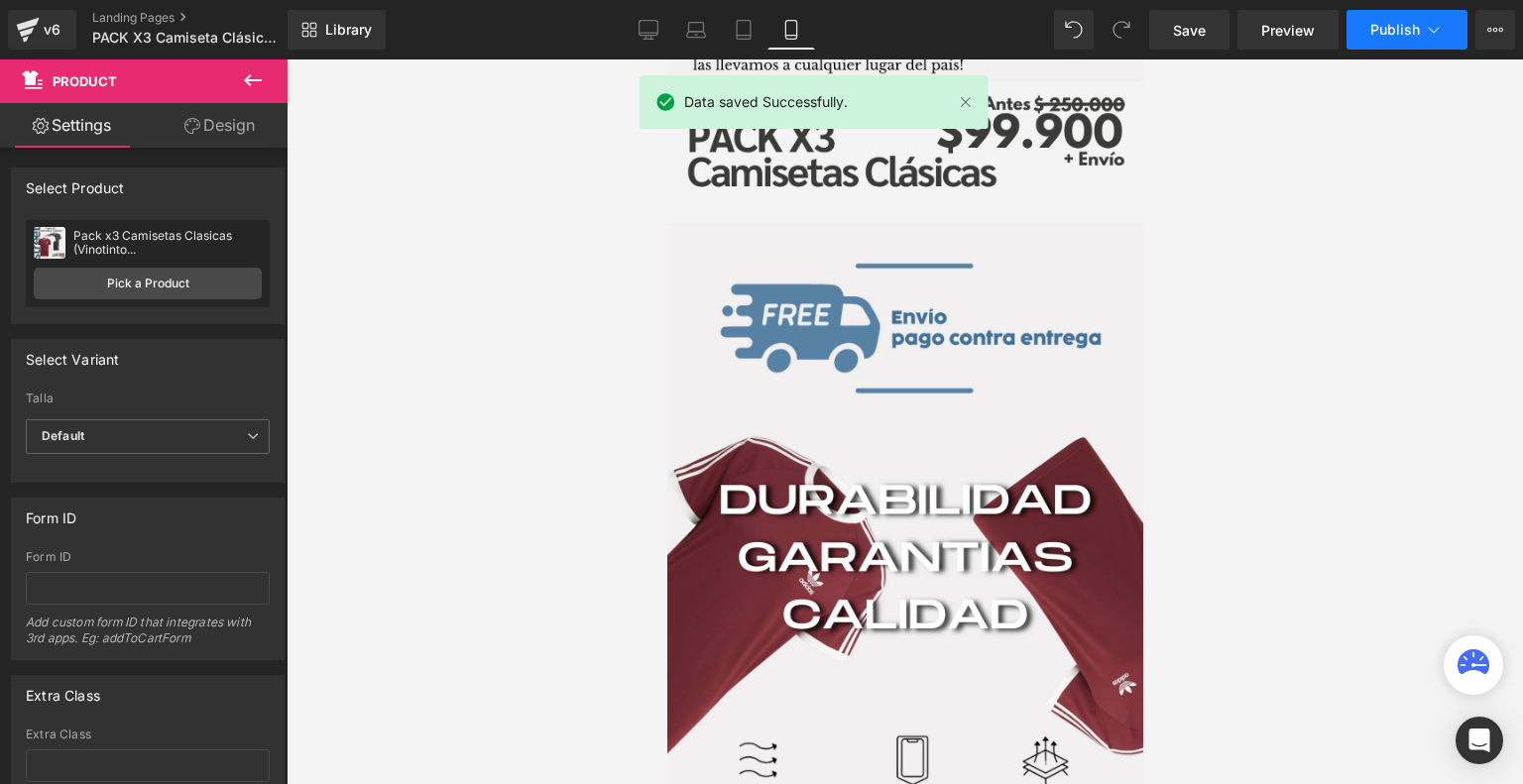 click on "Publish" at bounding box center (1395, 30) 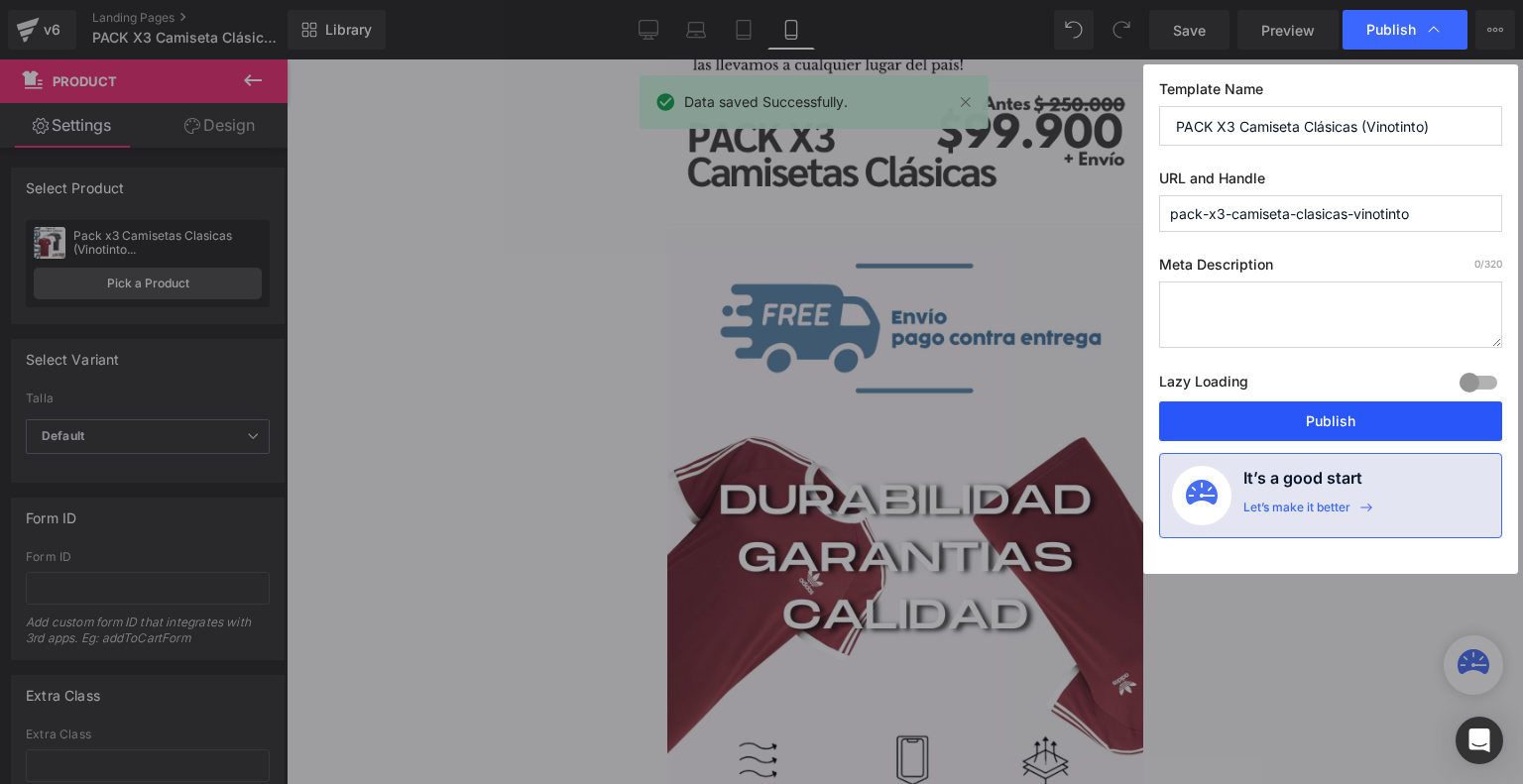 click on "Publish" at bounding box center [1331, 421] 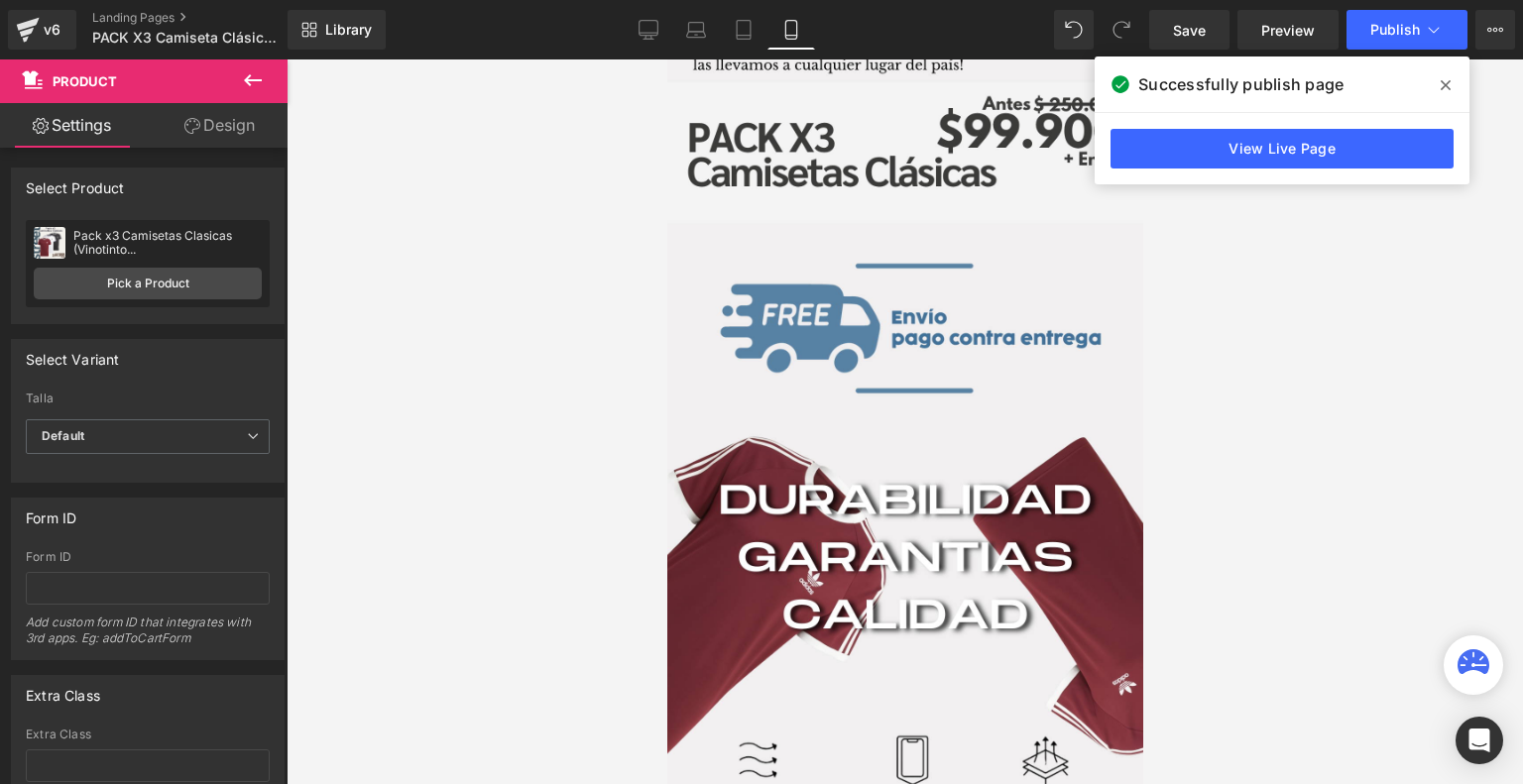 click 